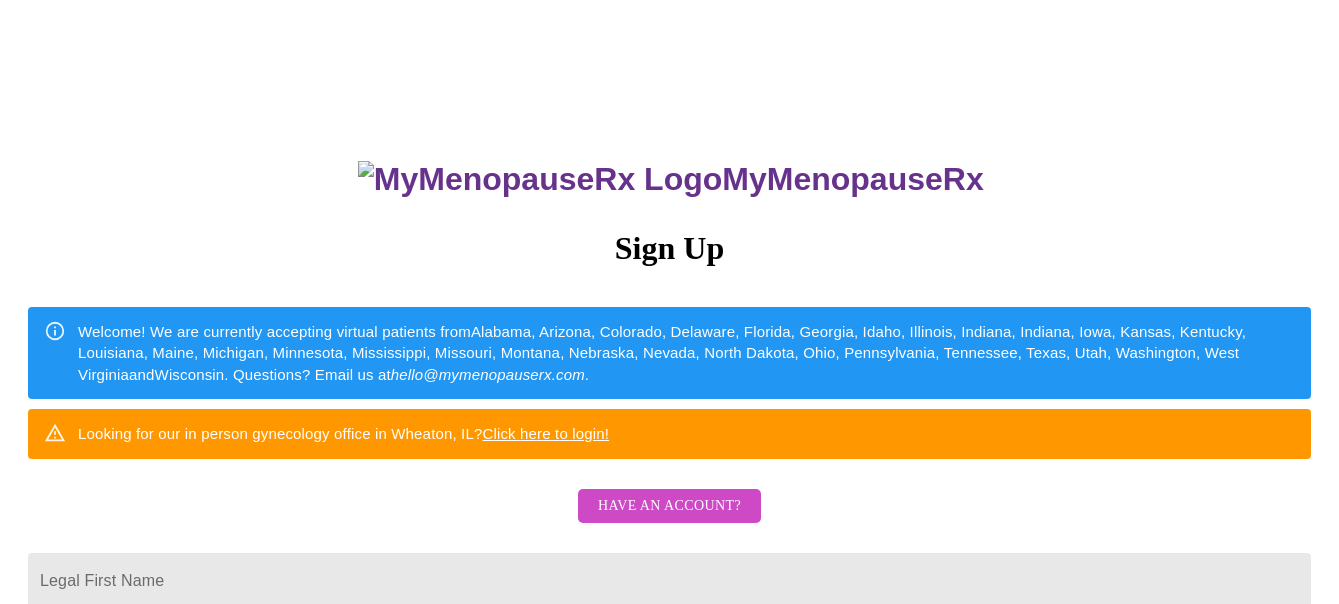 scroll, scrollTop: 0, scrollLeft: 0, axis: both 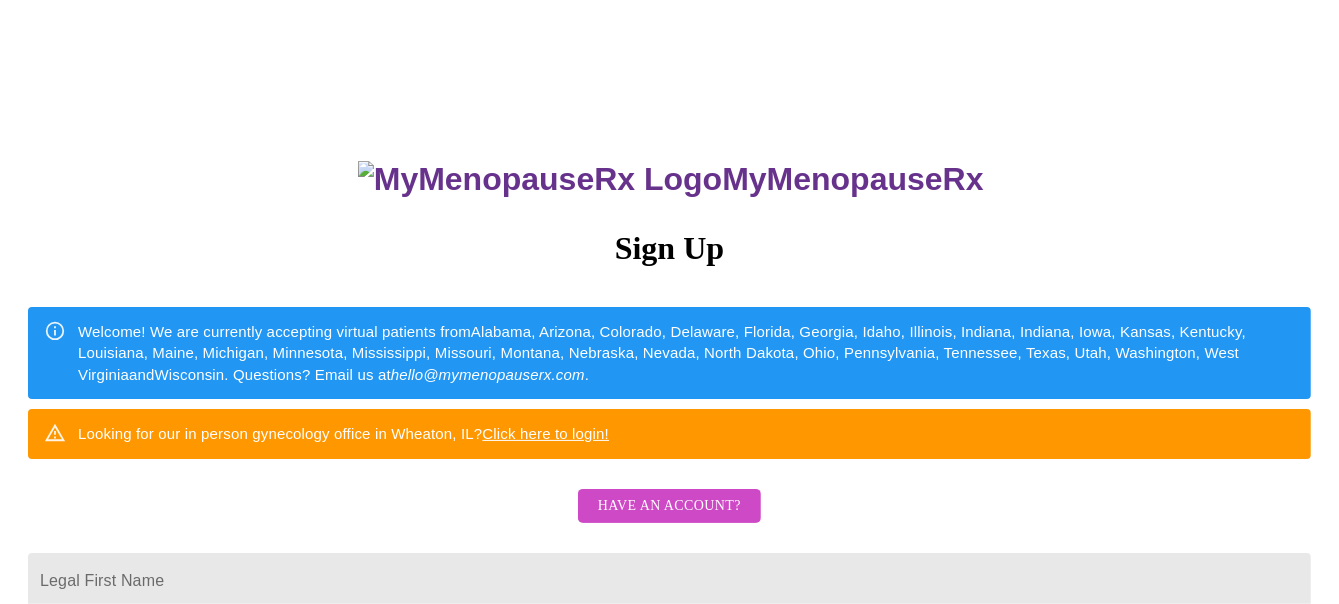 click on "Have an account?" at bounding box center (669, 506) 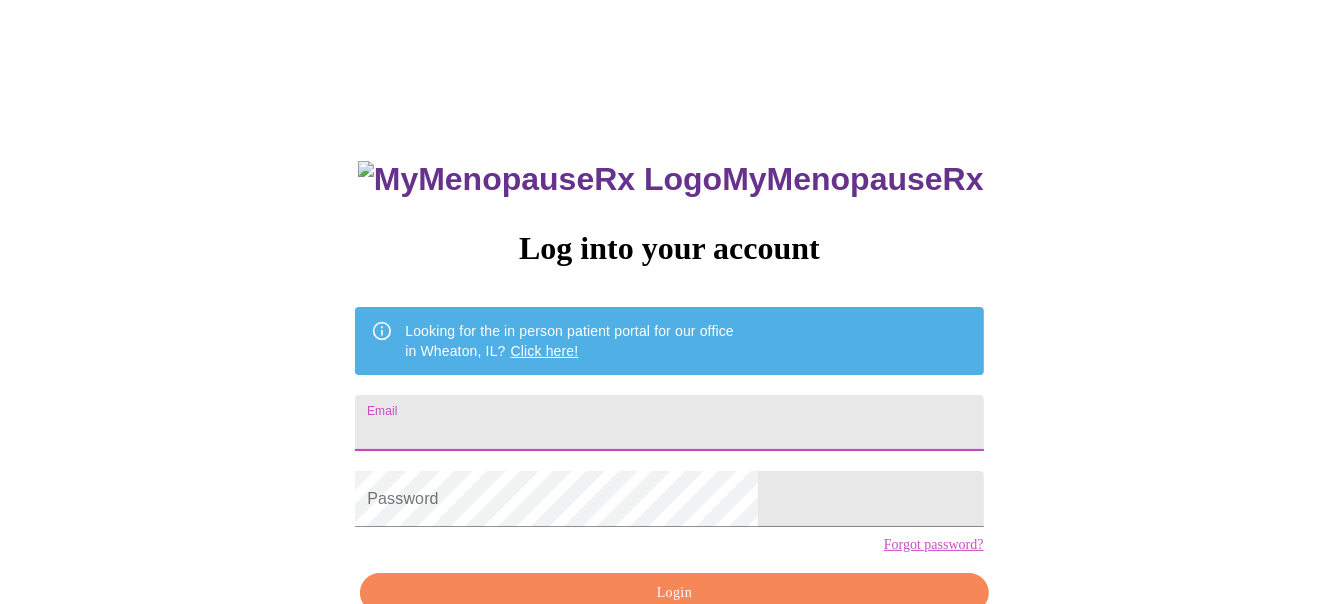 click on "Email" at bounding box center (669, 423) 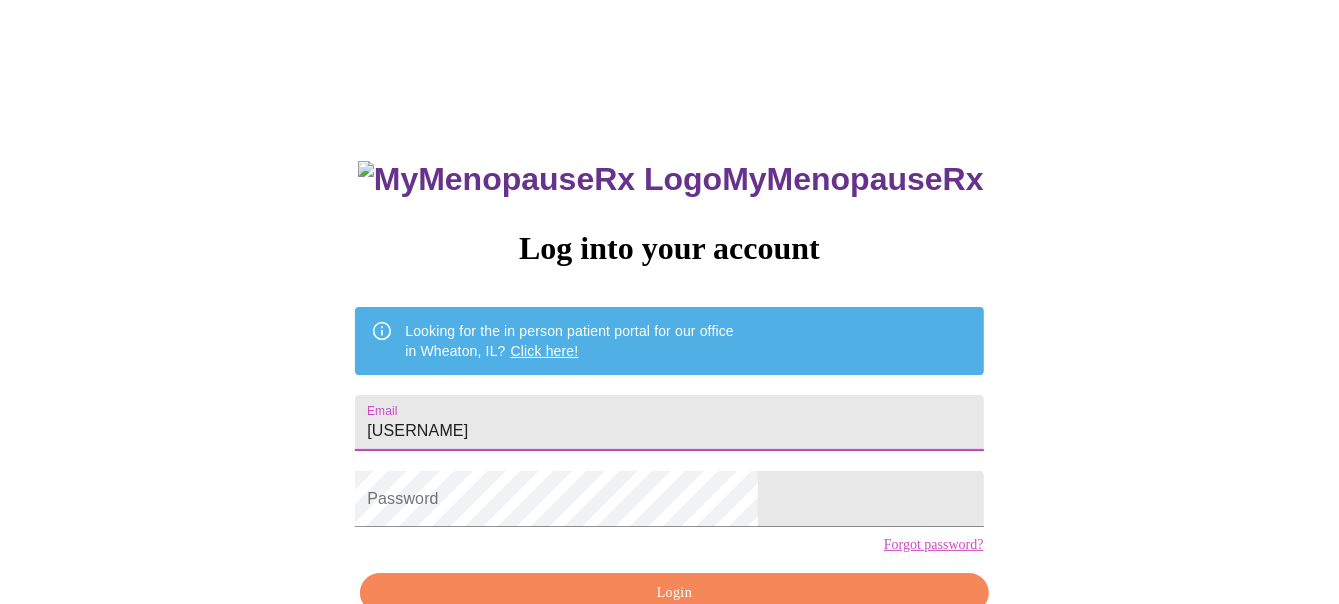 type on "[USERNAME]@[DOMAIN]" 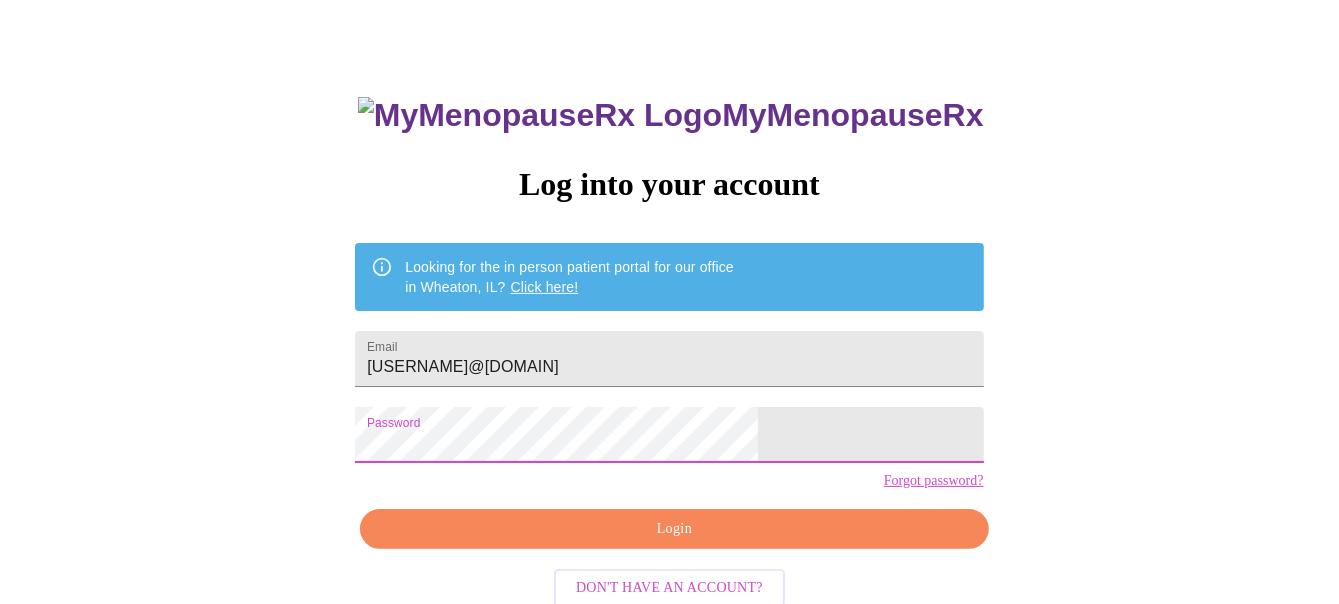scroll, scrollTop: 100, scrollLeft: 0, axis: vertical 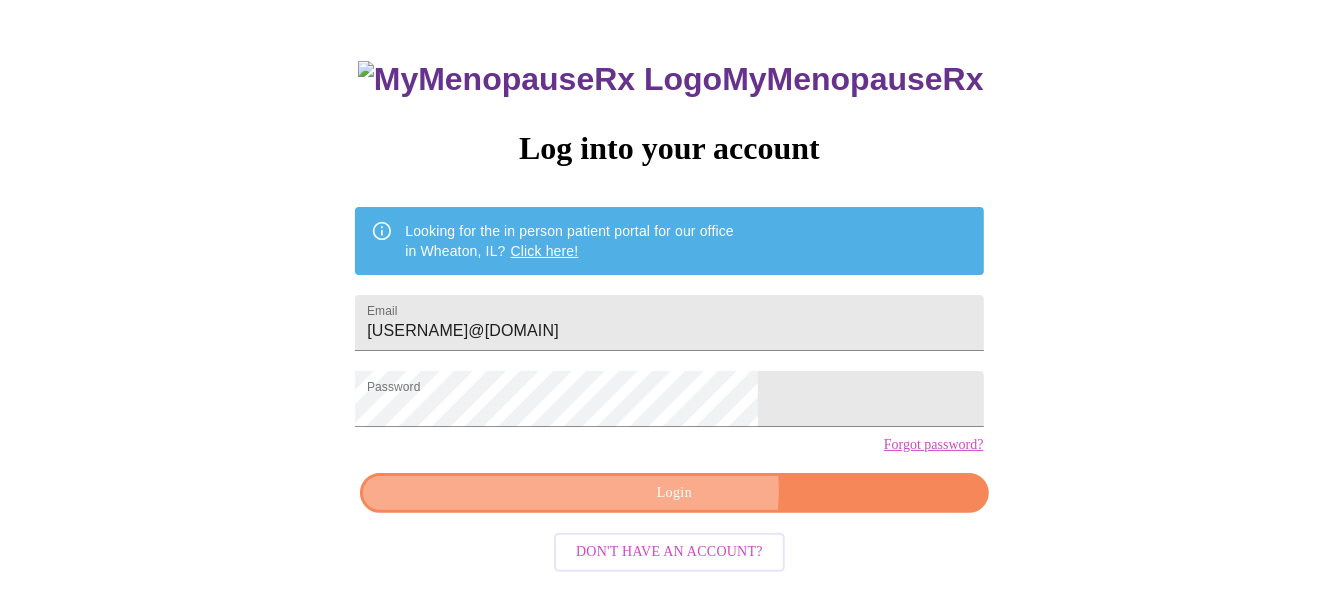 click on "Login" at bounding box center [674, 493] 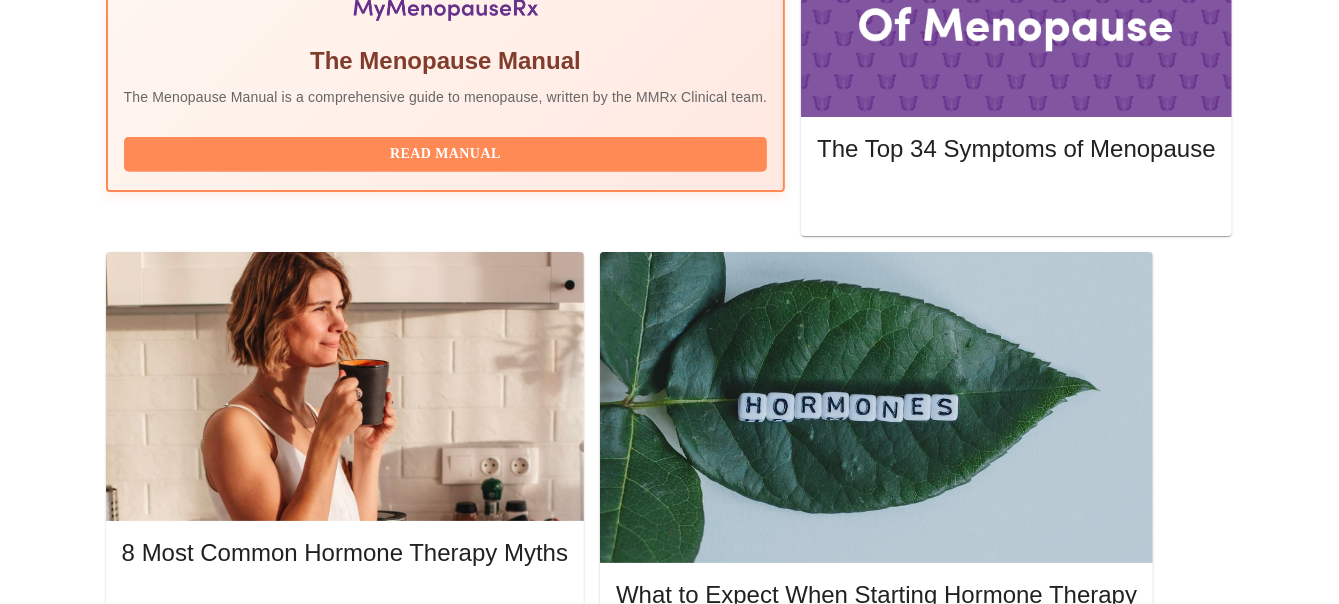 scroll, scrollTop: 800, scrollLeft: 0, axis: vertical 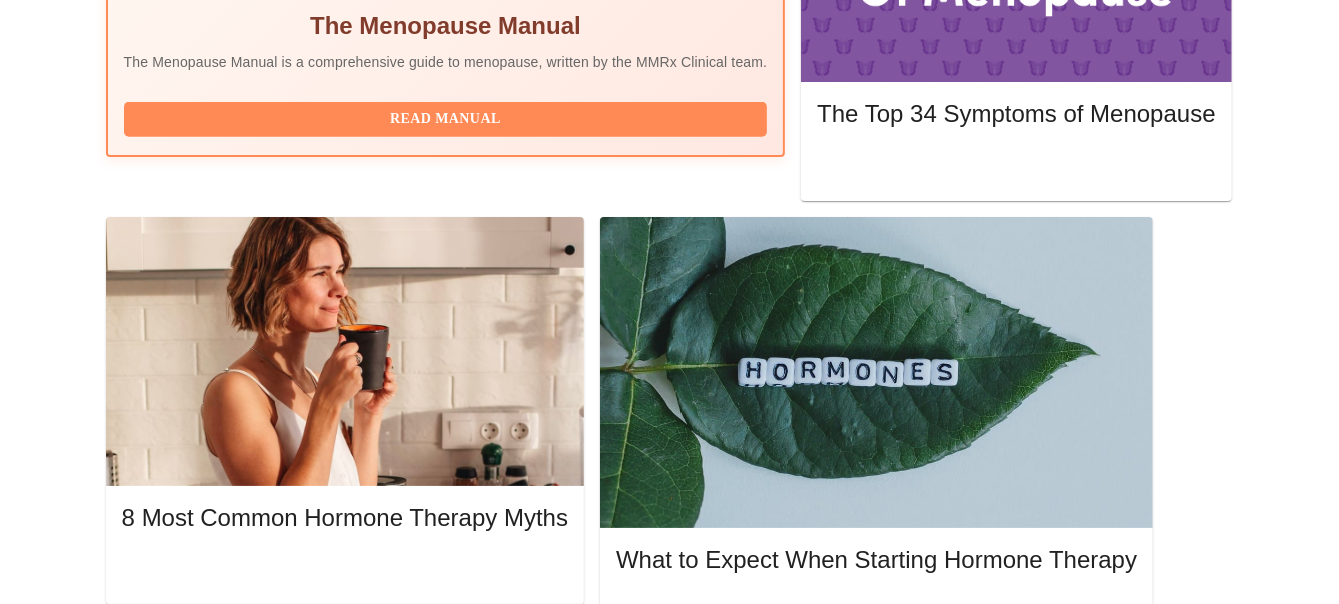 click at bounding box center [803, 1323] 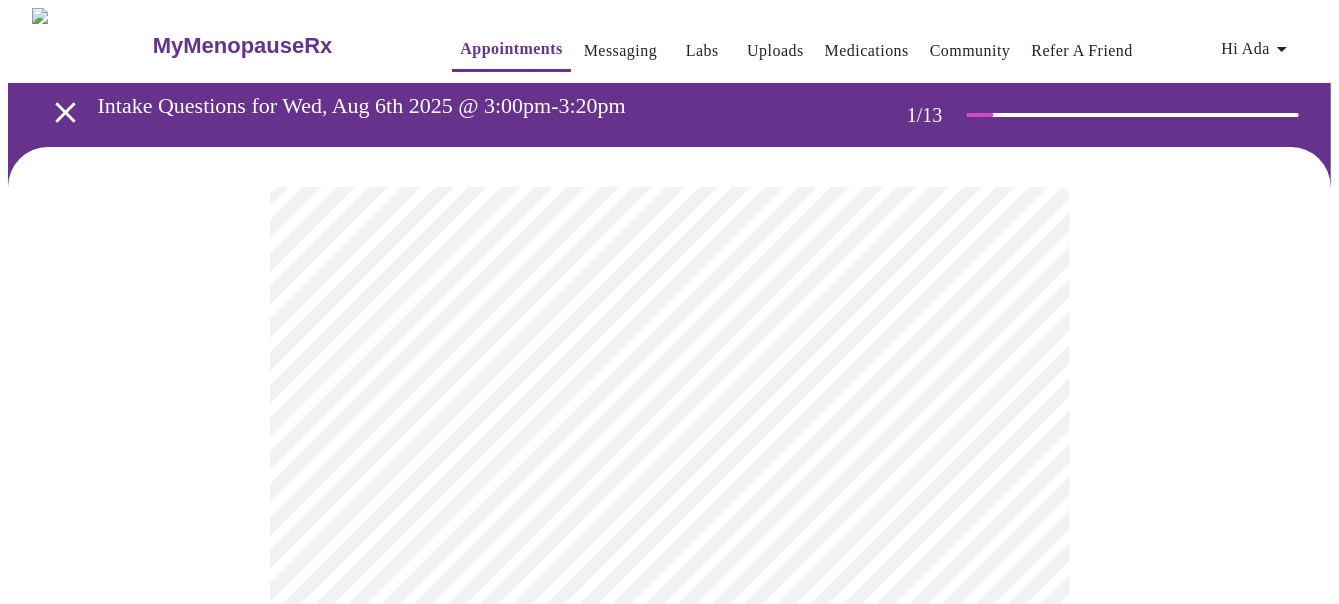 scroll, scrollTop: 100, scrollLeft: 0, axis: vertical 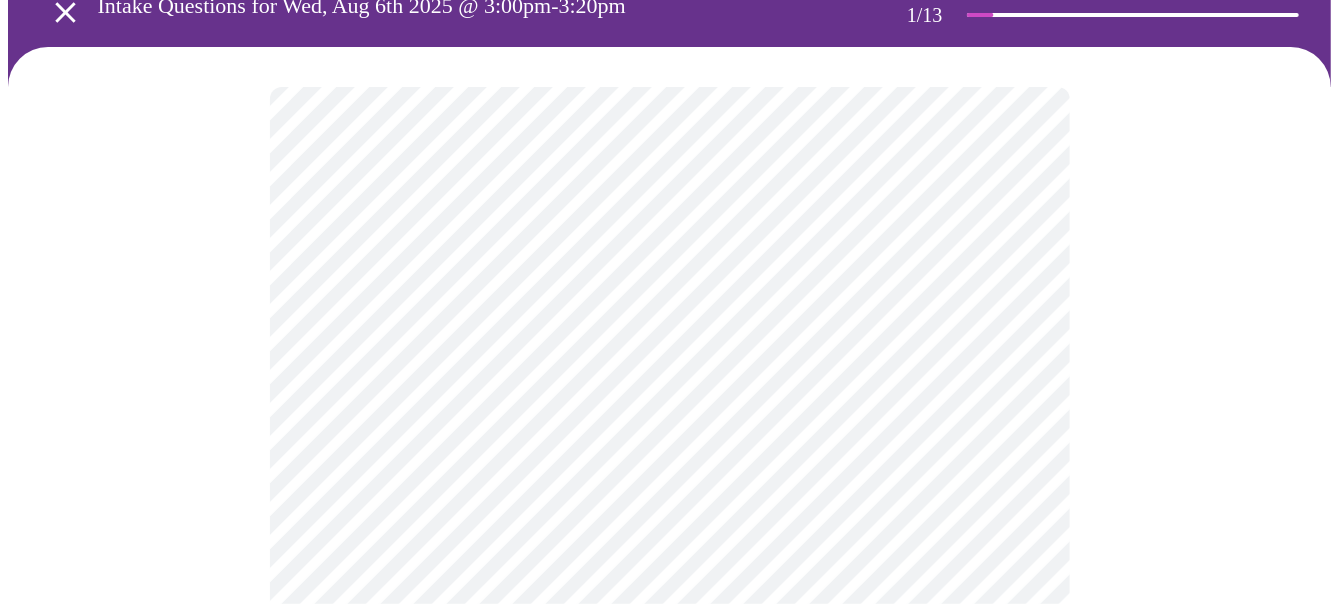 click on "MyMenopauseRx Appointments Messaging Labs Uploads Medications Community Refer a Friend Hi Ada   Intake Questions for [DATE] @ [TIME]-[TIME] [NUMBER]  /  [NUMBER] Settings Billing Invoices Log out" at bounding box center [669, 826] 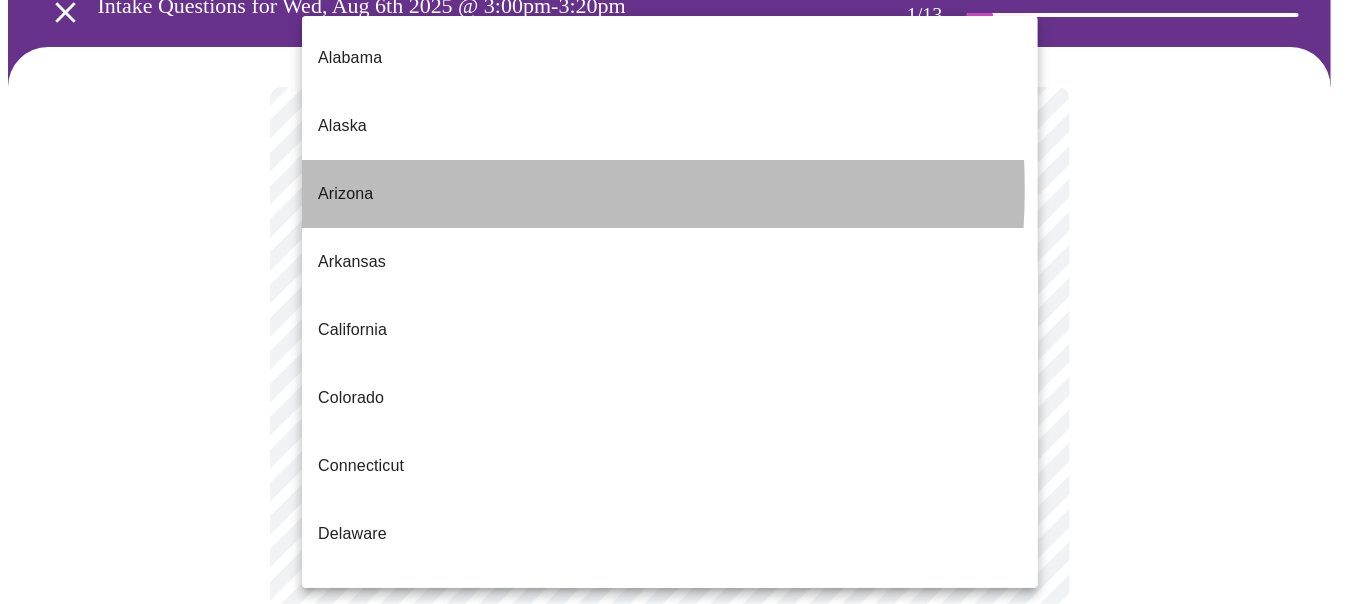 click on "Arizona" at bounding box center (670, 194) 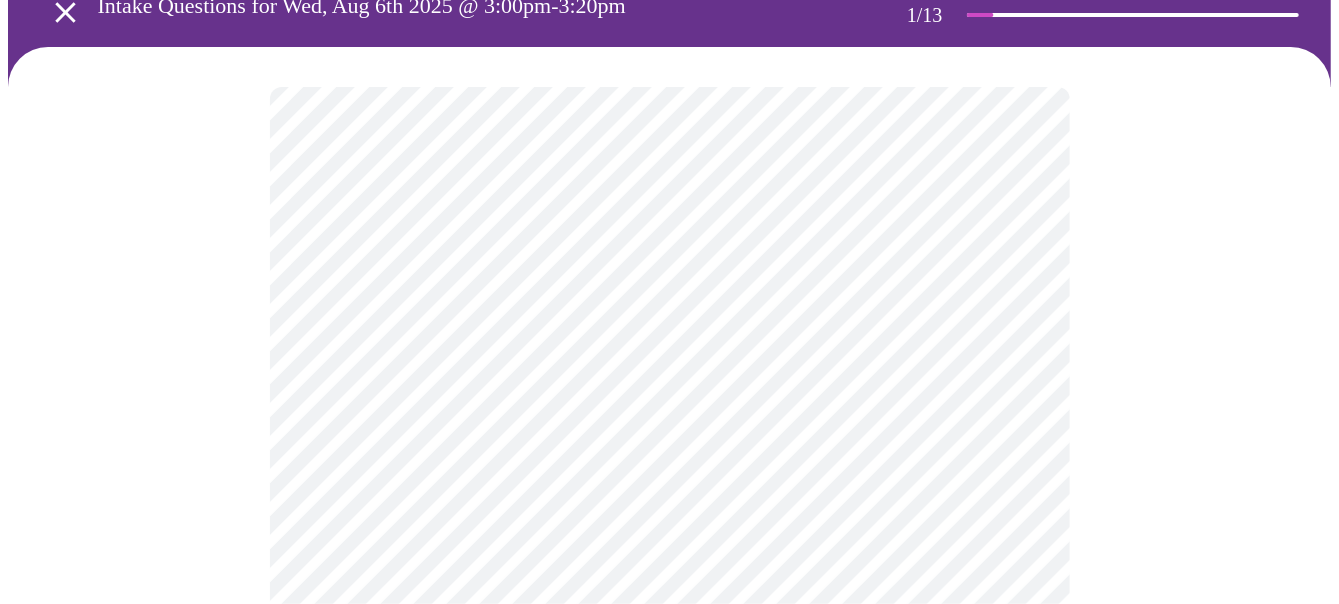 scroll, scrollTop: 200, scrollLeft: 0, axis: vertical 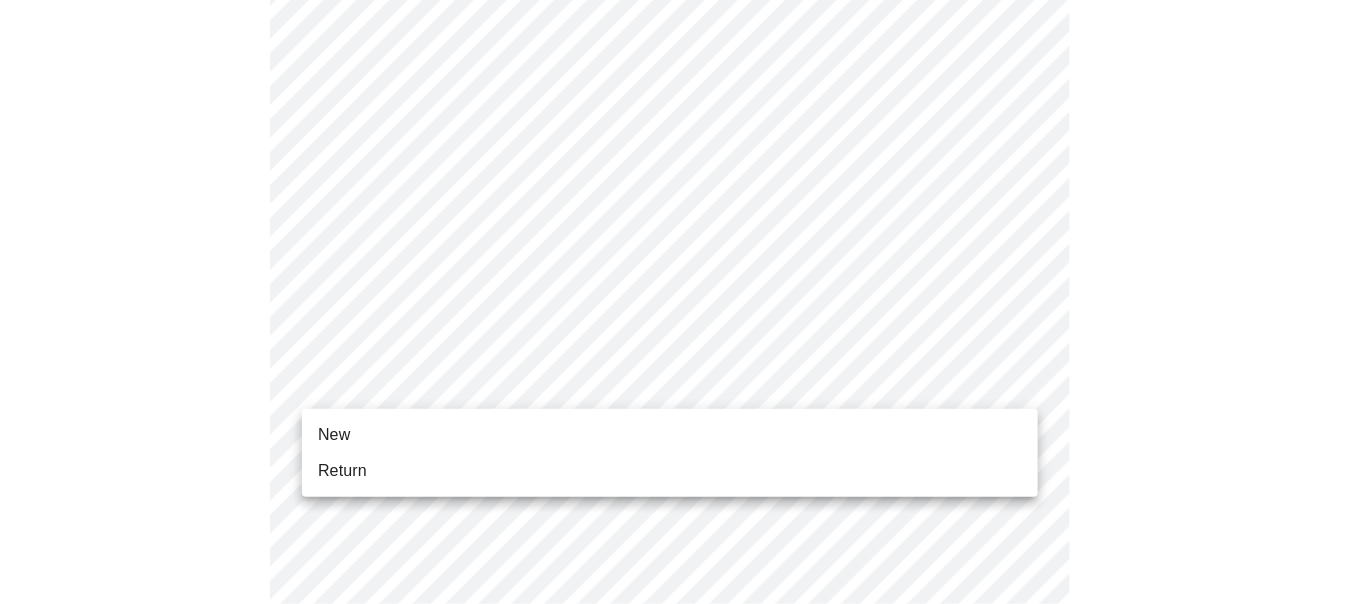 click on "MyMenopauseRx Appointments Messaging Labs Uploads Medications Community Refer a Friend Hi Ada   Intake Questions for Wed, Aug 6th 2025 @ 3:00pm-3:20pm 1  /  13 Settings Billing Invoices Log out New Return" at bounding box center (677, 720) 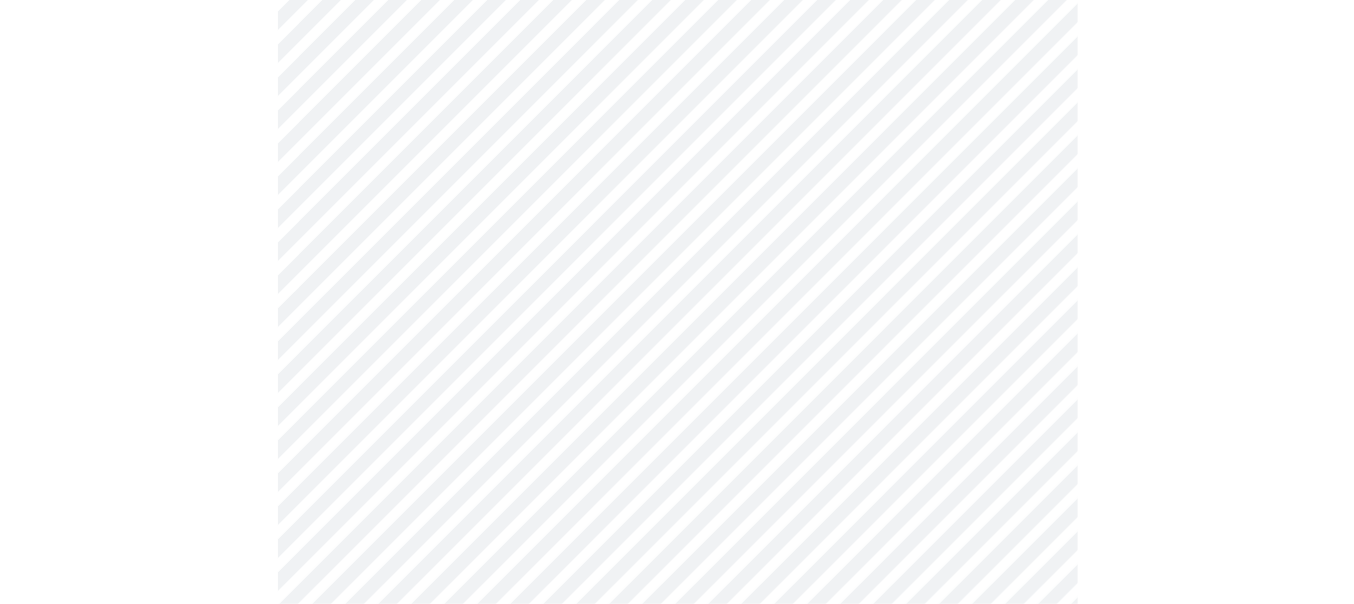 scroll, scrollTop: 1192, scrollLeft: 0, axis: vertical 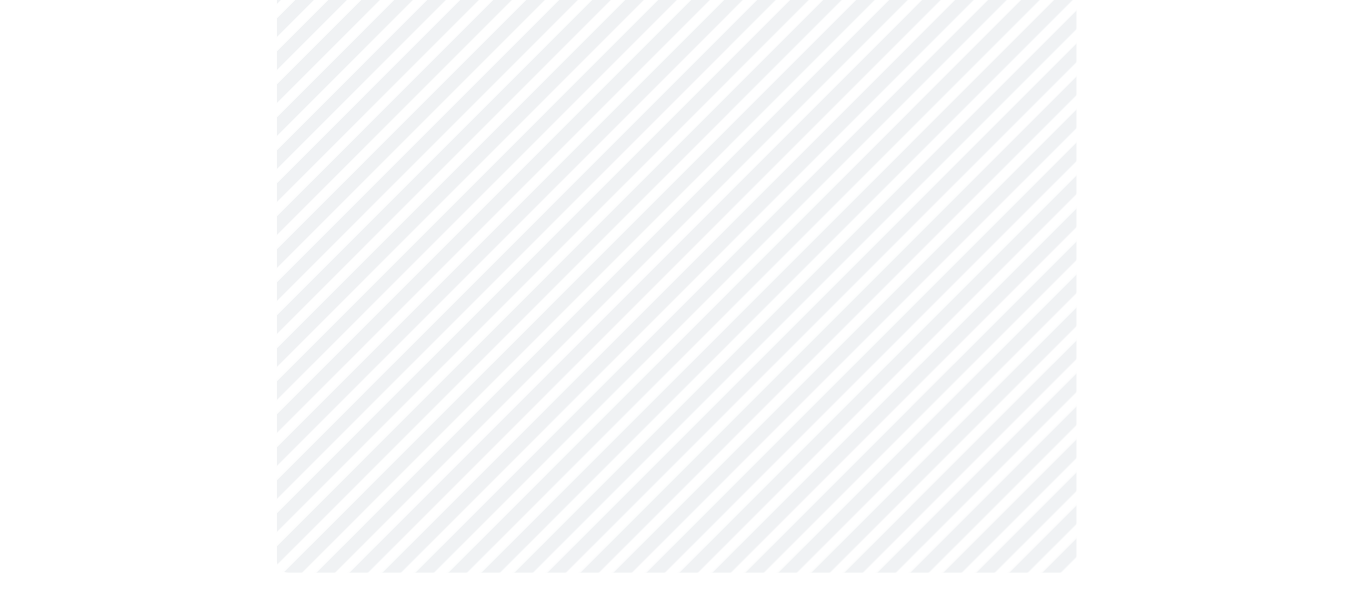 click on "MyMenopauseRx Appointments Messaging Labs Uploads Medications Community Refer a Friend Hi Ada   Intake Questions for [DATE] @ [TIME]-[TIME] [NUMBER]  /  [NUMBER] Settings Billing Invoices Log out" at bounding box center [677, -286] 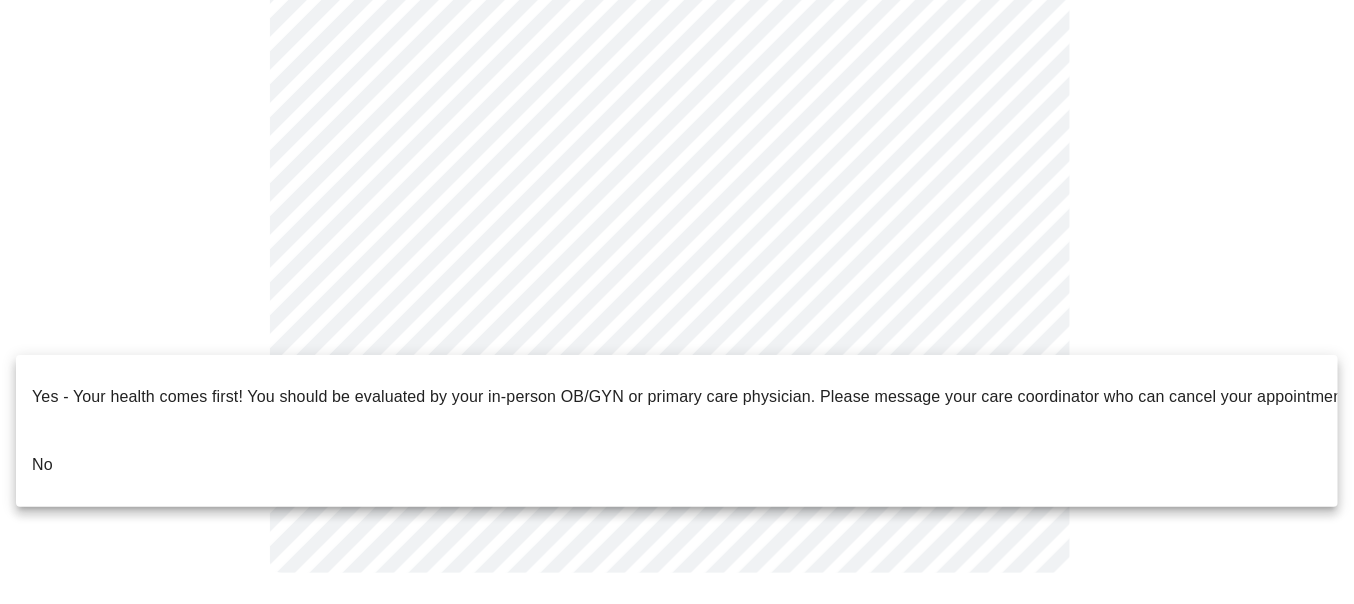 click on "No" at bounding box center (677, 465) 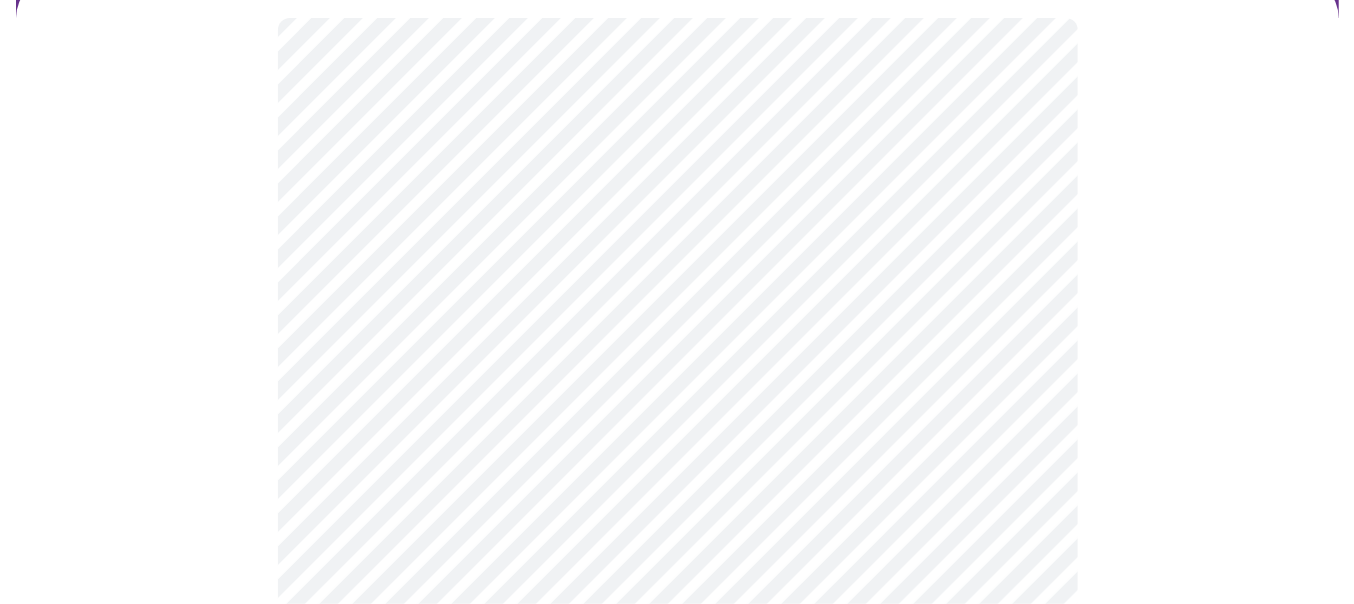 scroll, scrollTop: 200, scrollLeft: 0, axis: vertical 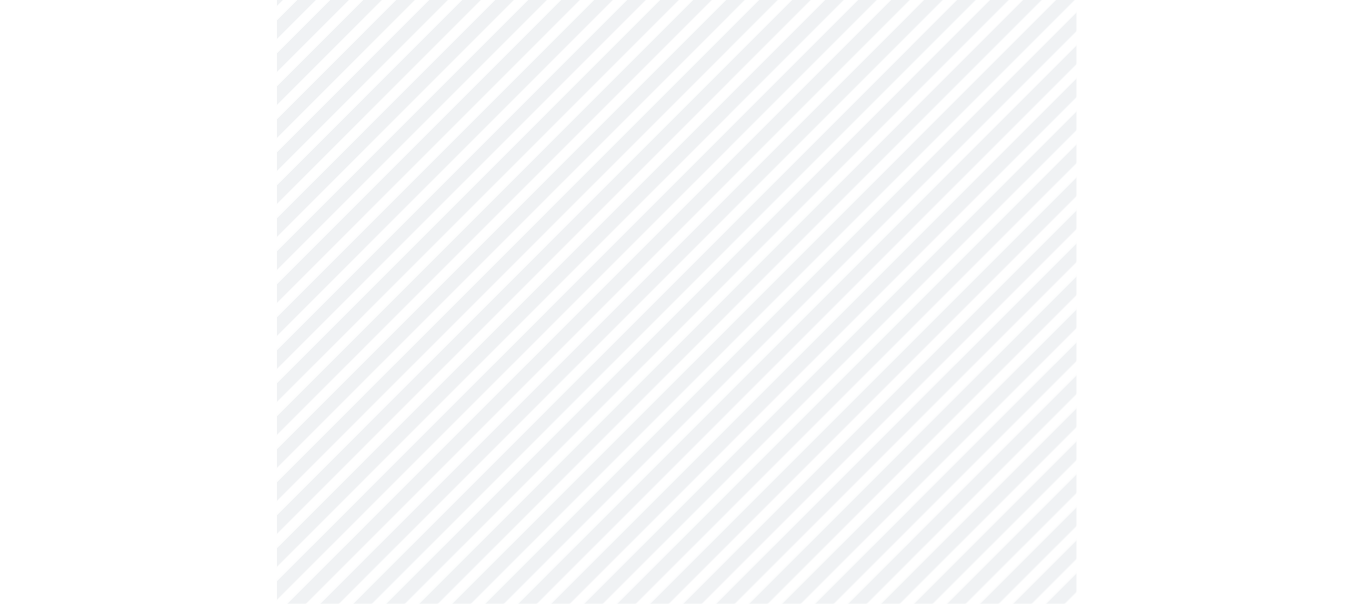 click on "MyMenopauseRx Appointments Messaging Labs Uploads Medications Community Refer a Friend Hi Ada   Intake Questions for [DATE] @ [TIME]-[TIME] [NUMBER]  /  [NUMBER] Settings Billing Invoices Log out" at bounding box center (677, 408) 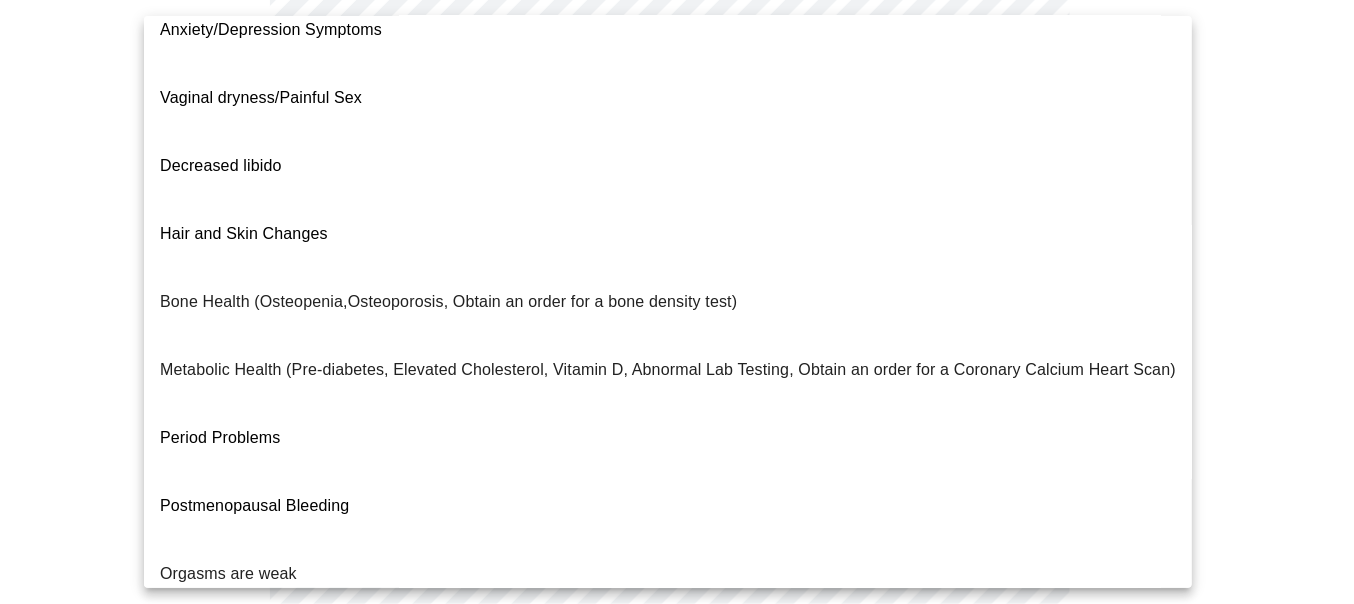 scroll, scrollTop: 400, scrollLeft: 0, axis: vertical 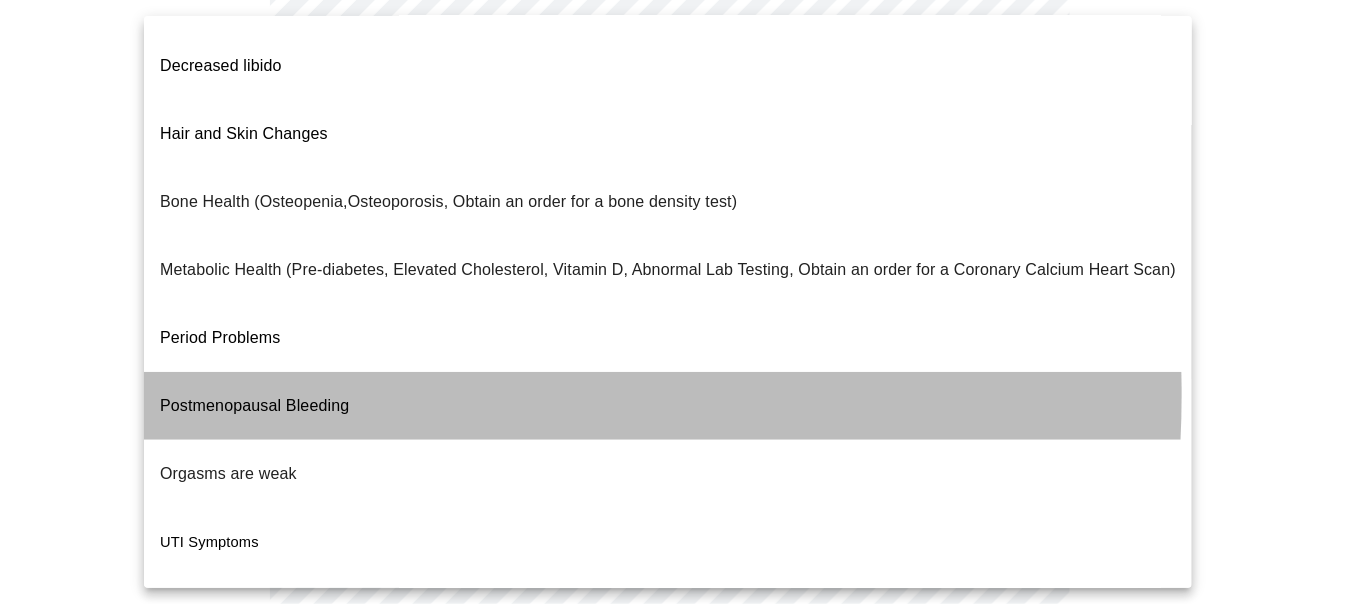 click on "Postmenopausal Bleeding" at bounding box center (254, 405) 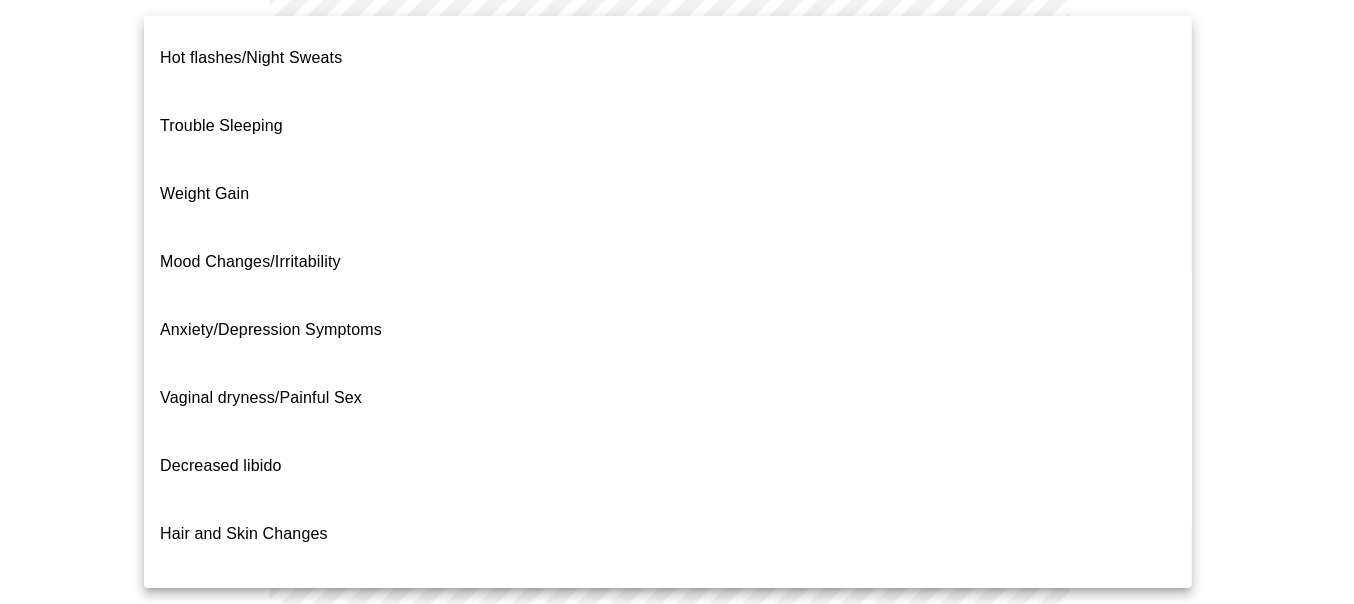 click on "MyMenopauseRx Appointments Messaging Labs Uploads Medications Community Refer a Friend Hi Ada   Intake Questions for [DATE] @ [TIME]-[TIME] [NUMBER]  /  [NUMBER] Settings Billing Invoices Log out Hot flashes/Night Sweats
Trouble Sleeping
Weight Gain
Mood Changes/Irritability
Anxiety/Depression Symptoms
Vaginal dryness/Painful Sex
Decreased libido
Hair and Skin Changes
Bone Health (Osteopenia,Osteoporosis, Obtain an order for a bone density test)
Metabolic Health (Pre-diabetes, Elevated Cholesterol, Vitamin D, Abnormal Lab Testing, Obtain an order for a Coronary Calcium Heart Scan)
Period Problems
Postmenopausal Bleeding
Orgasms are weak
UTI Symptoms
Vaginal Infection
Herpes (oral, genital)
STD Testing
I feel great - just need a refill.
Other" at bounding box center (677, 403) 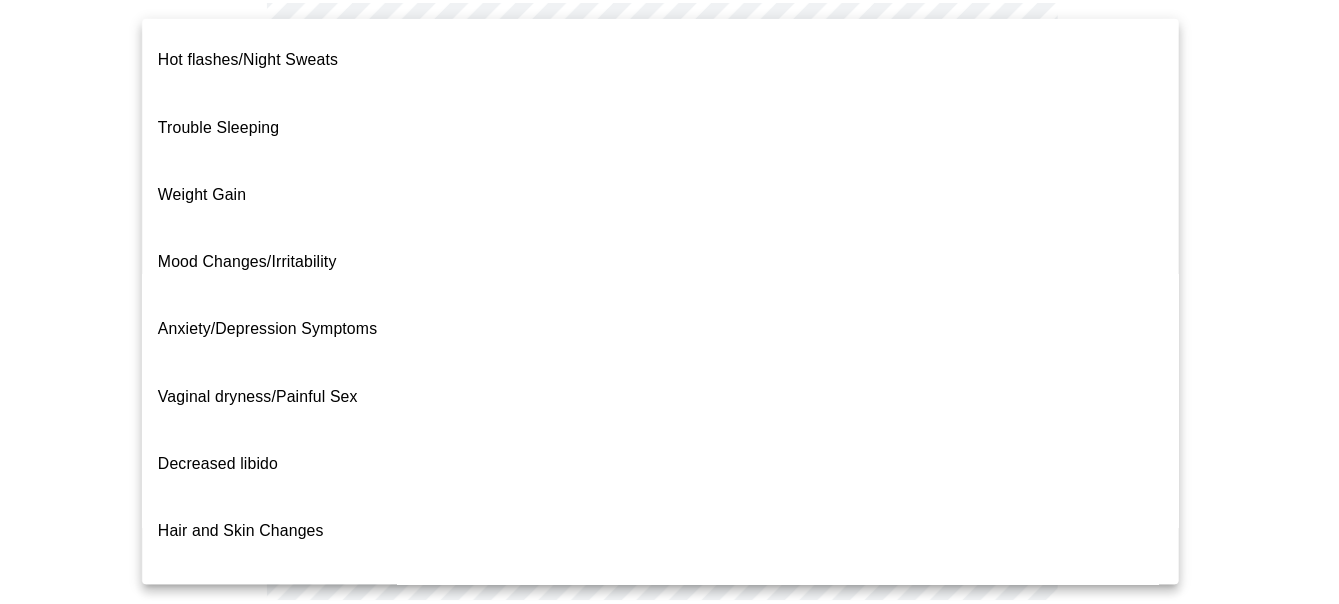scroll, scrollTop: 319, scrollLeft: 0, axis: vertical 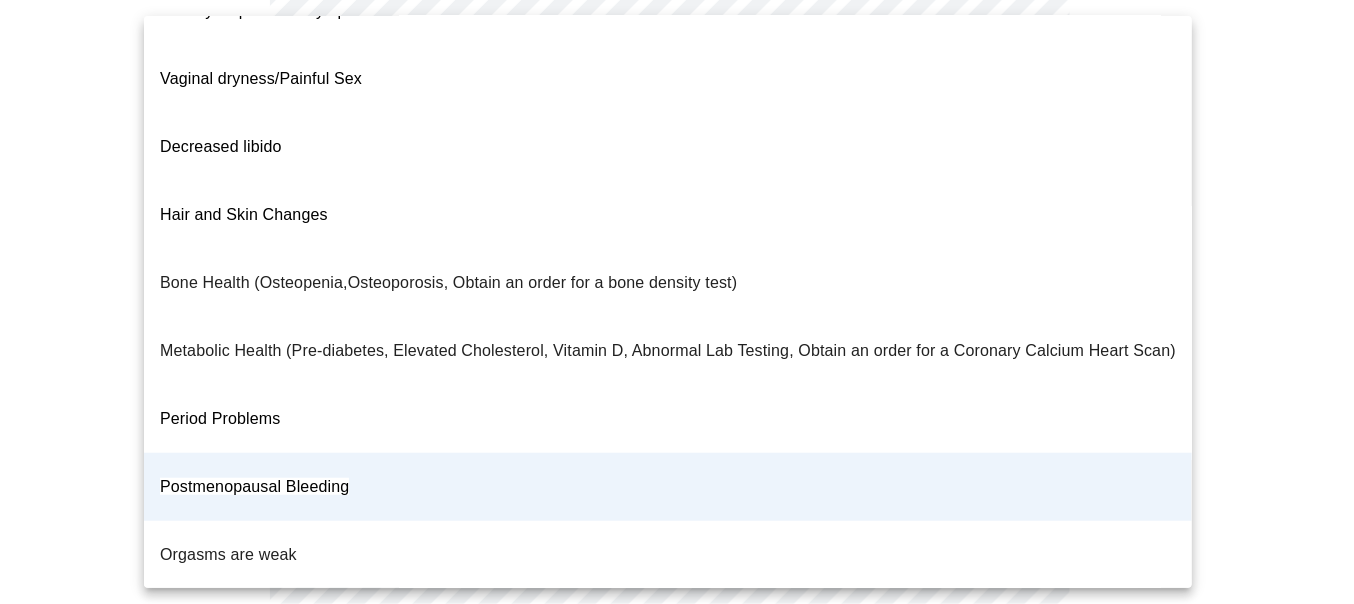 click on "Postmenopausal Bleeding" at bounding box center [254, 486] 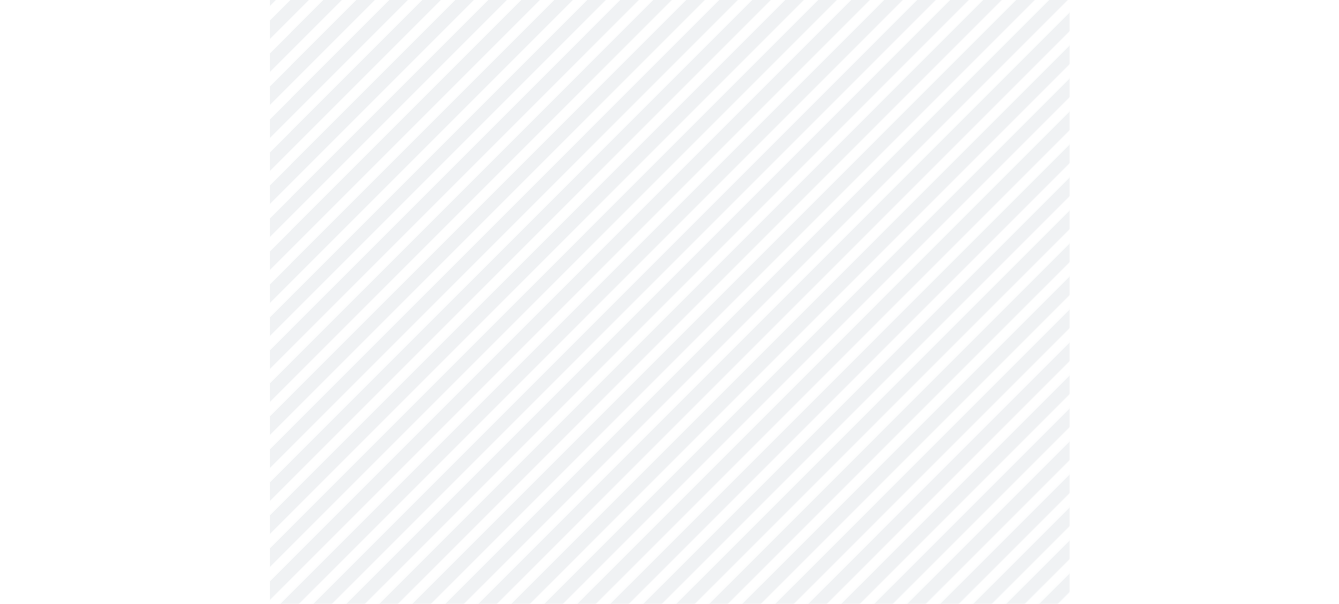 scroll, scrollTop: 400, scrollLeft: 0, axis: vertical 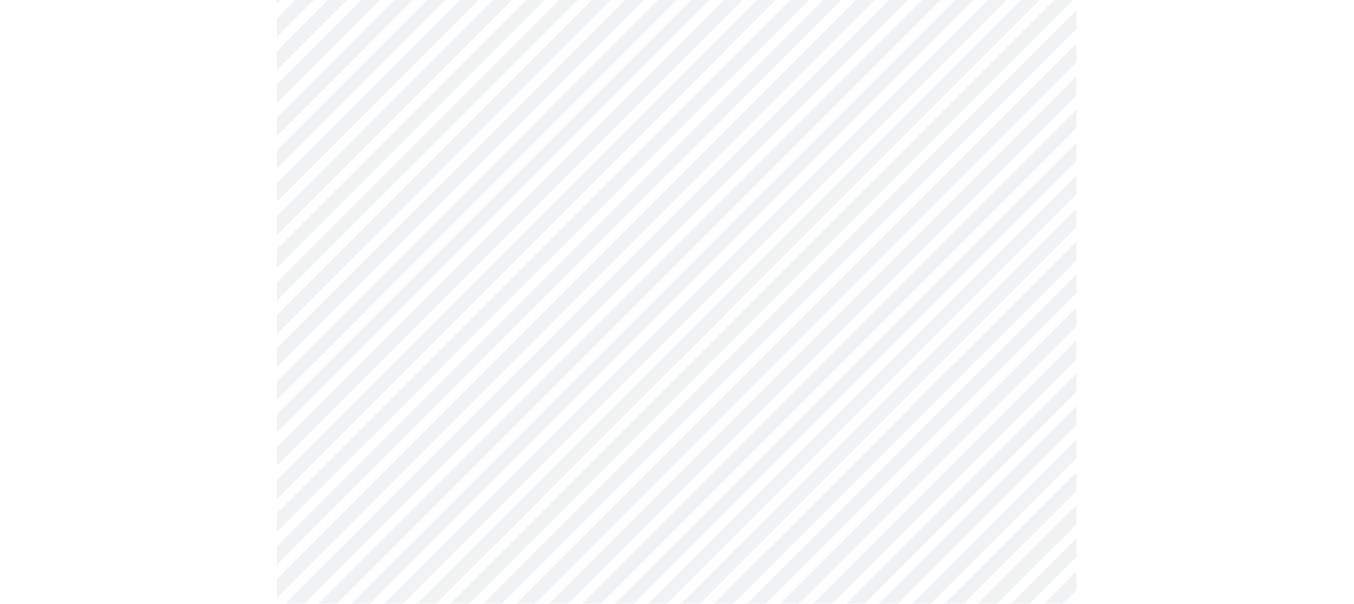 click on "MyMenopauseRx Appointments Messaging Labs Uploads Medications Community Refer a Friend Hi Ada   Intake Questions for [DATE] @ [TIME]-[TIME] [NUMBER]  /  [NUMBER] Settings Billing Invoices Log out" at bounding box center [677, 203] 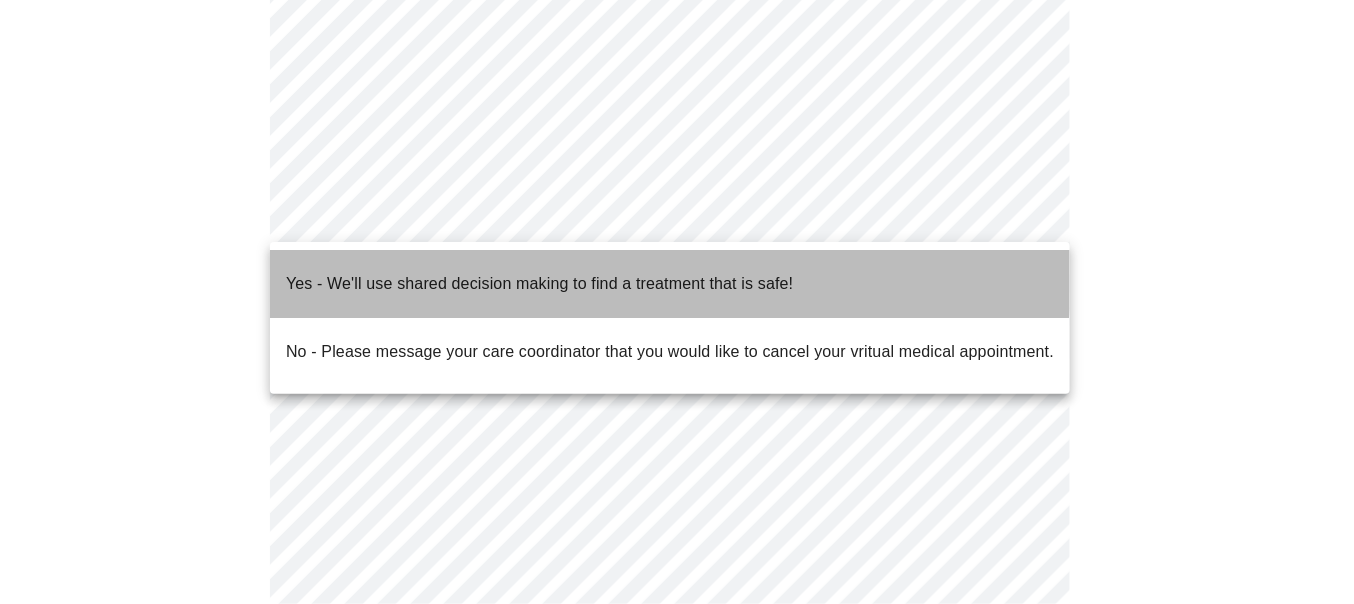 click on "Yes - We'll use shared decision making to find a treatment that is safe!" at bounding box center (539, 284) 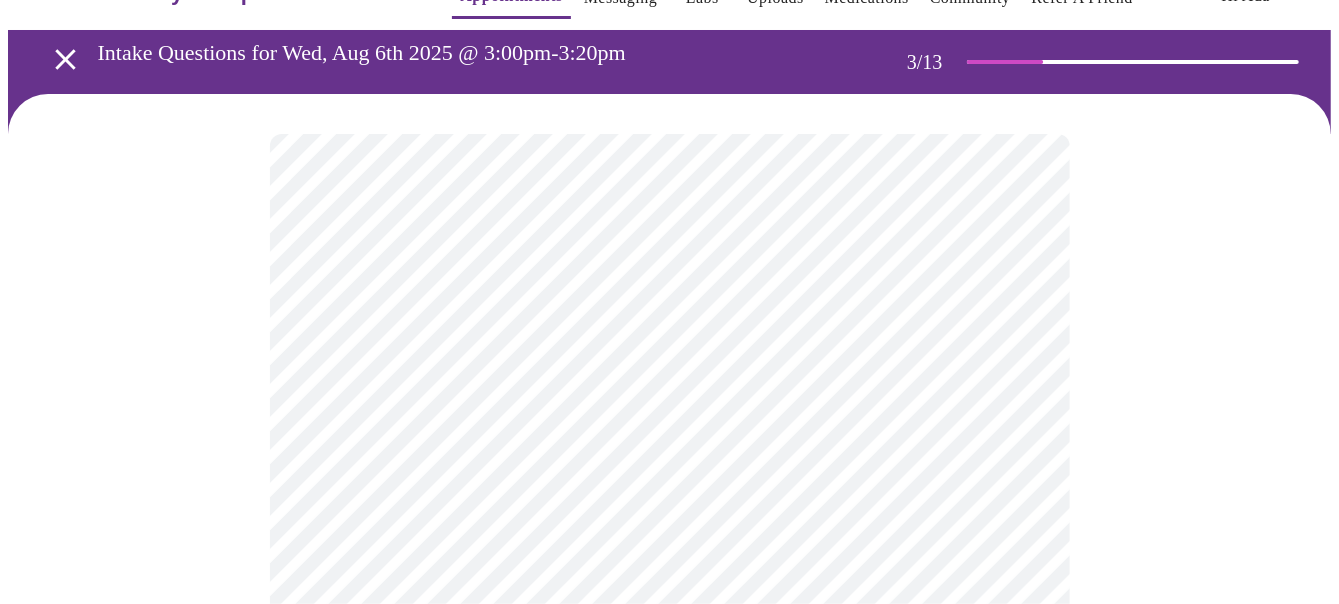 scroll, scrollTop: 100, scrollLeft: 0, axis: vertical 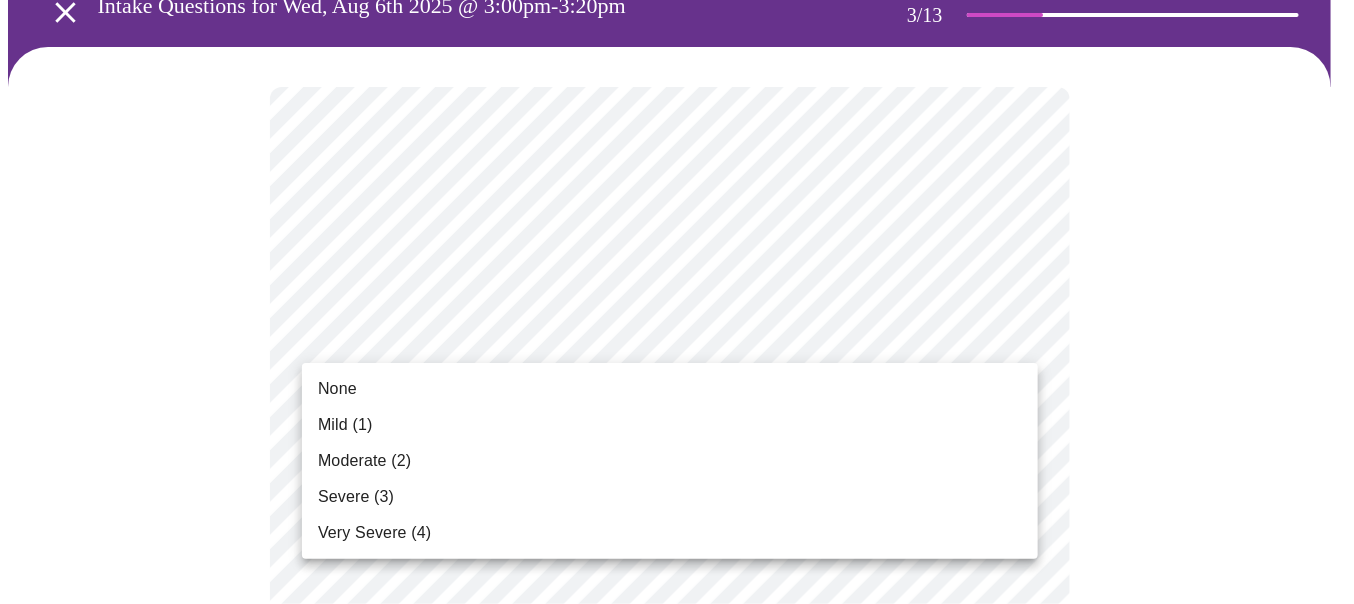 click on "MyMenopauseRx Appointments Messaging Labs Uploads Medications Community Refer a Friend Hi Ada   Intake Questions for [DATE] @ [TIME]-[TIME] [NUMBER]  /  [NUMBER] Settings Billing Invoices Log out None Mild ([NUMBER]) Moderate ([NUMBER]) Severe ([NUMBER])  Very Severe ([NUMBER])" at bounding box center (677, 1259) 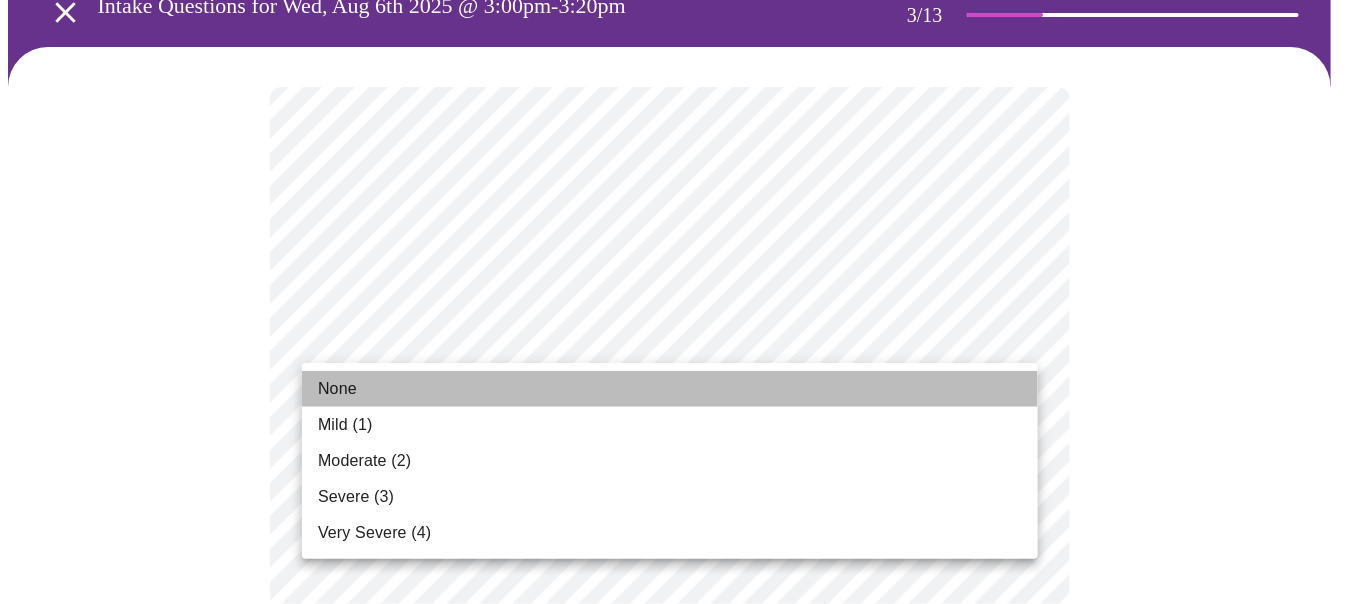 click on "None" at bounding box center (670, 389) 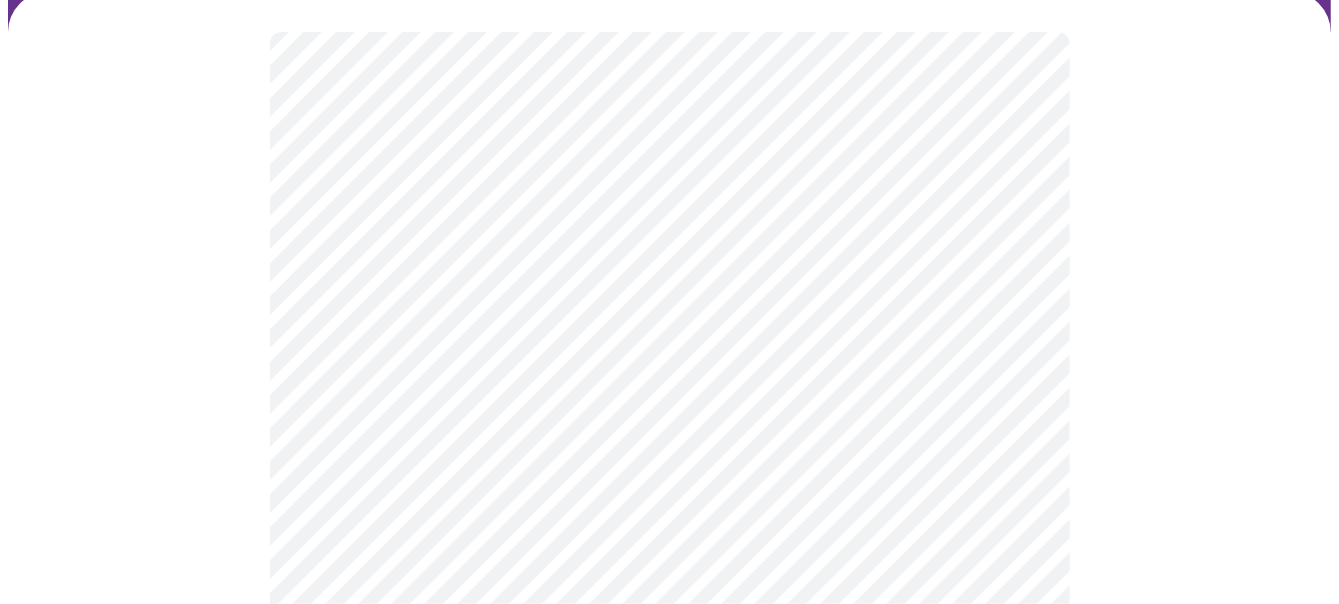 scroll, scrollTop: 200, scrollLeft: 0, axis: vertical 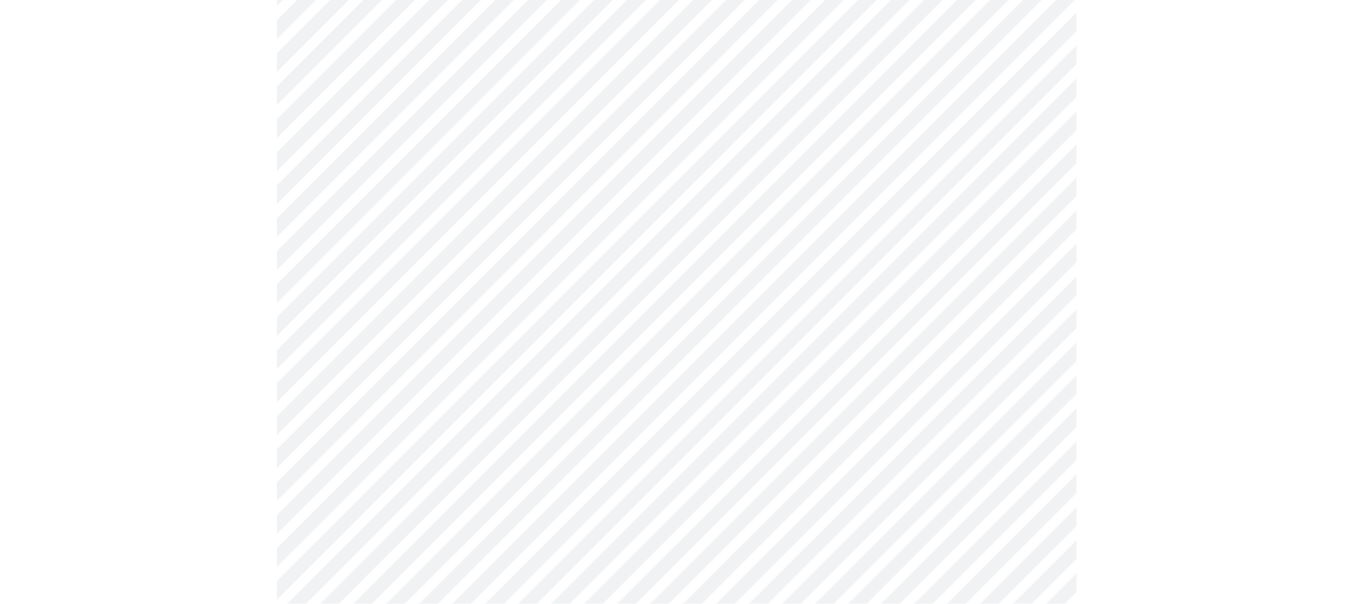click on "MyMenopauseRx Appointments Messaging Labs Uploads Medications Community Refer a Friend Hi Ada   Intake Questions for [DATE] @ [TIME]-[TIME] [NUMBER]  /  [NUMBER] Settings Billing Invoices Log out" at bounding box center (677, 1123) 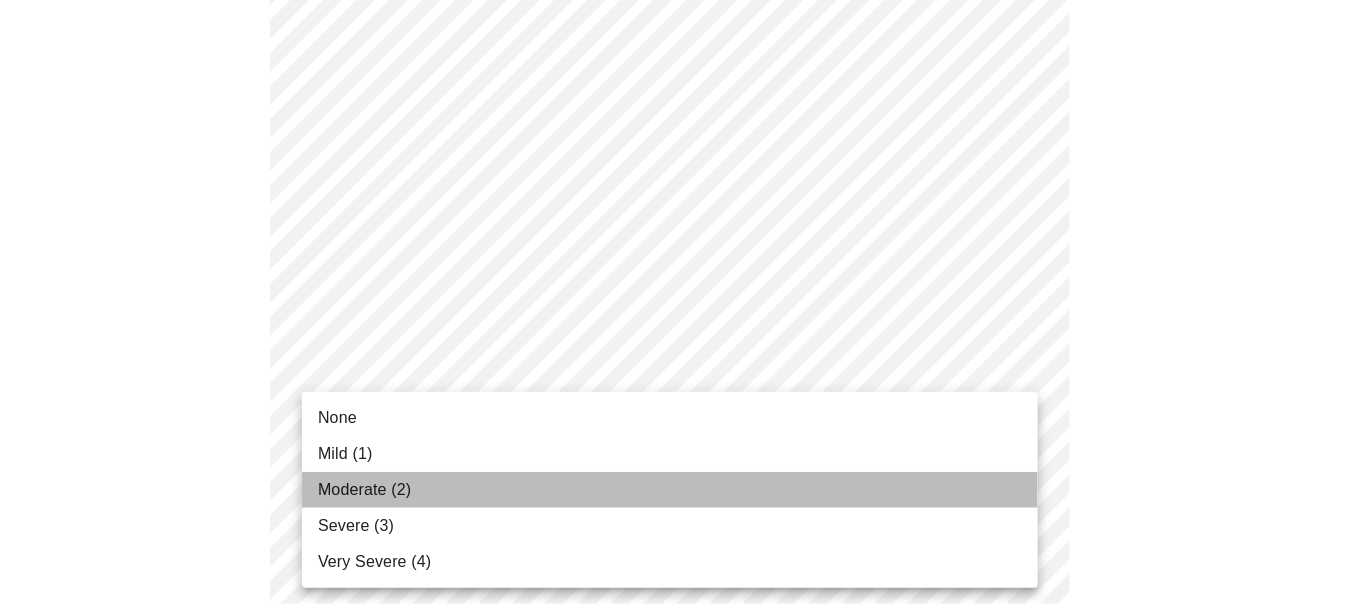 click on "Moderate (2)" at bounding box center [364, 490] 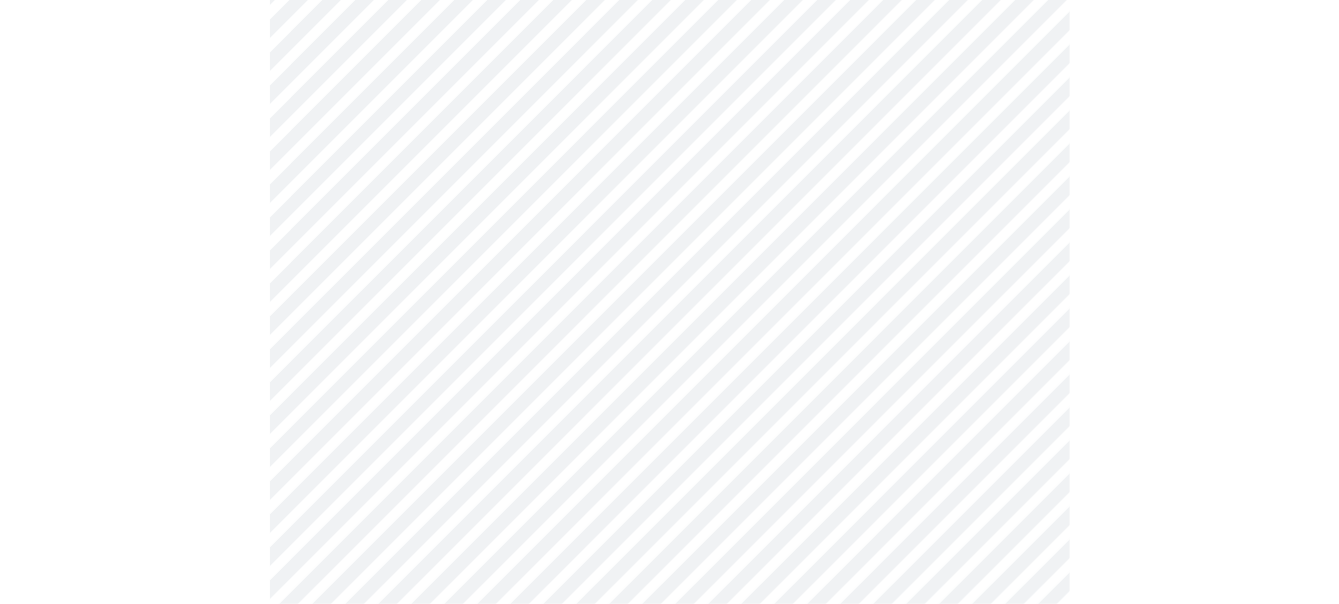 scroll, scrollTop: 400, scrollLeft: 0, axis: vertical 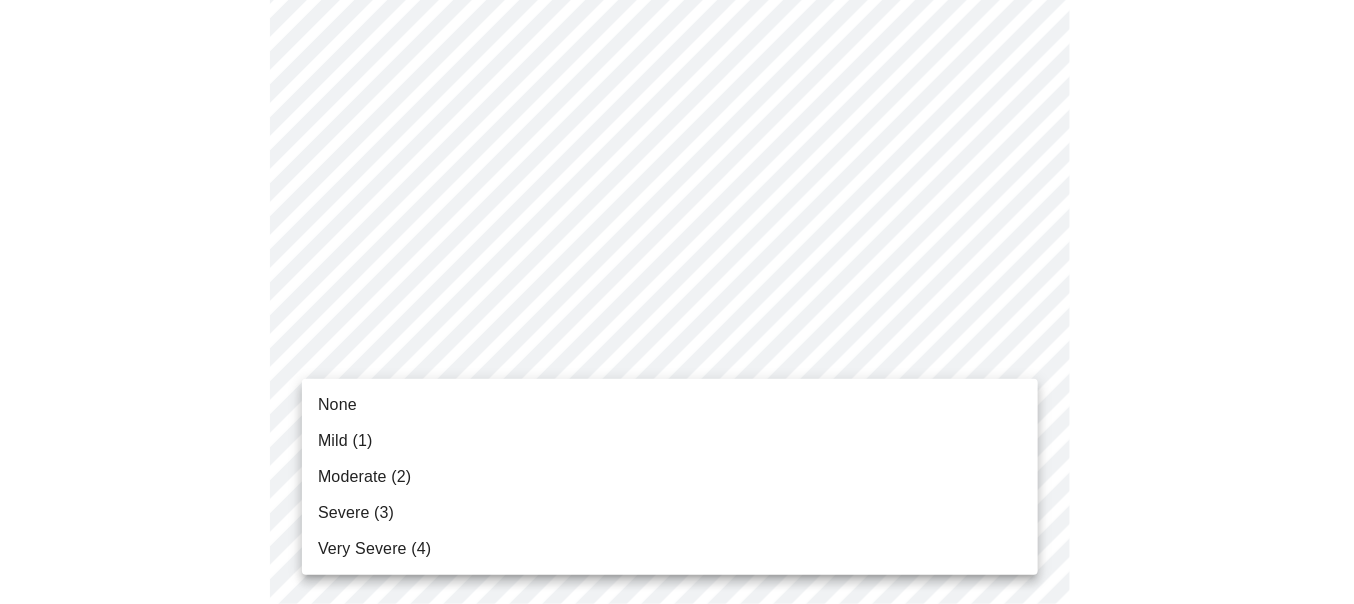 click on "MyMenopauseRx Appointments Messaging Labs Uploads Medications Community Refer a Friend Hi Ada   Intake Questions for [DATE] @ [TIME]-[TIME] [NUMBER]  /  [NUMBER] Settings Billing Invoices Log out None Mild ([NUMBER]) Moderate ([NUMBER]) Severe ([NUMBER]) Very Severe ([NUMBER])" at bounding box center [677, 909] 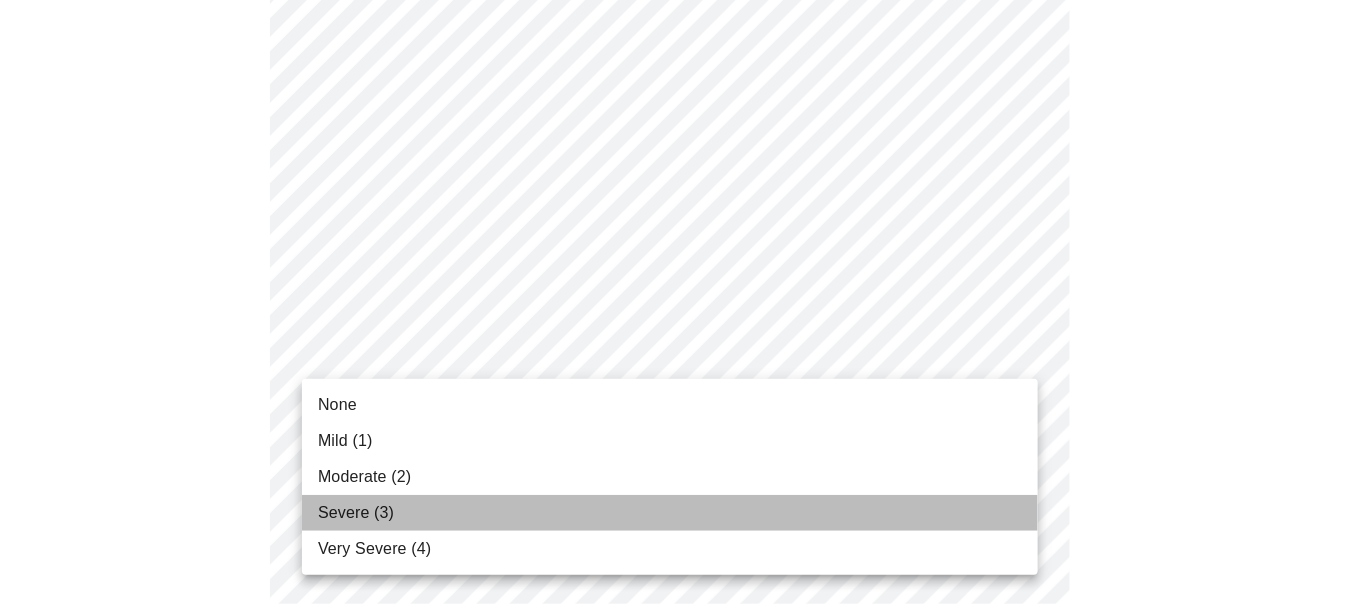 click on "Severe (3)" at bounding box center (356, 513) 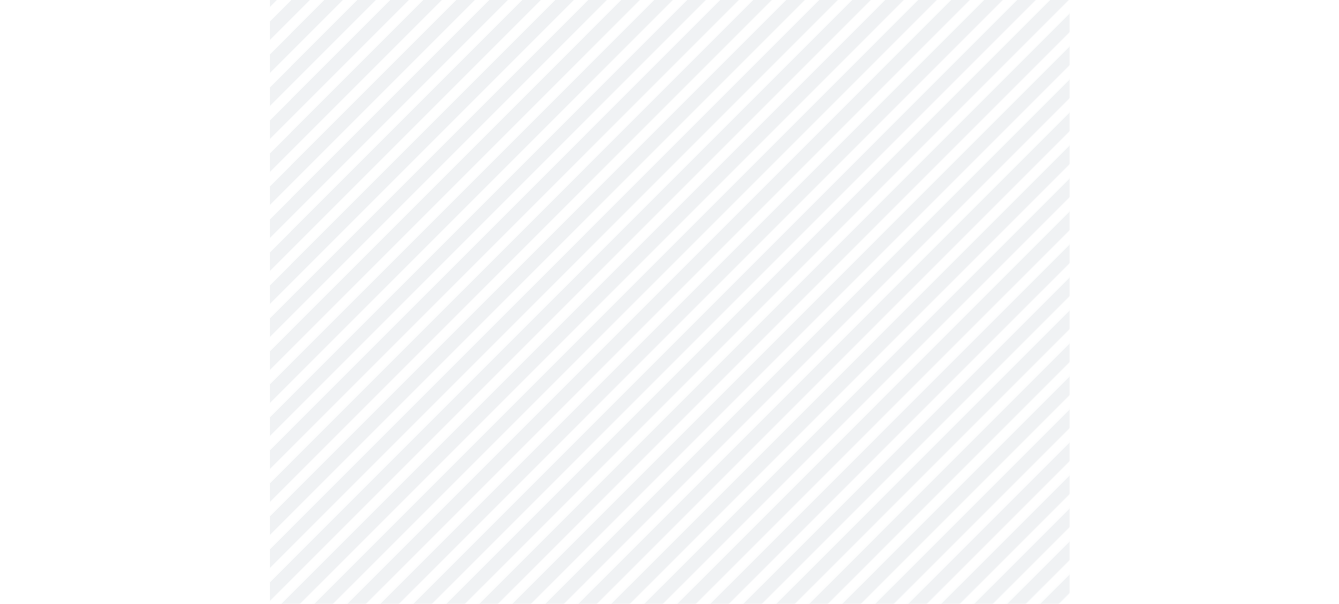 scroll, scrollTop: 600, scrollLeft: 0, axis: vertical 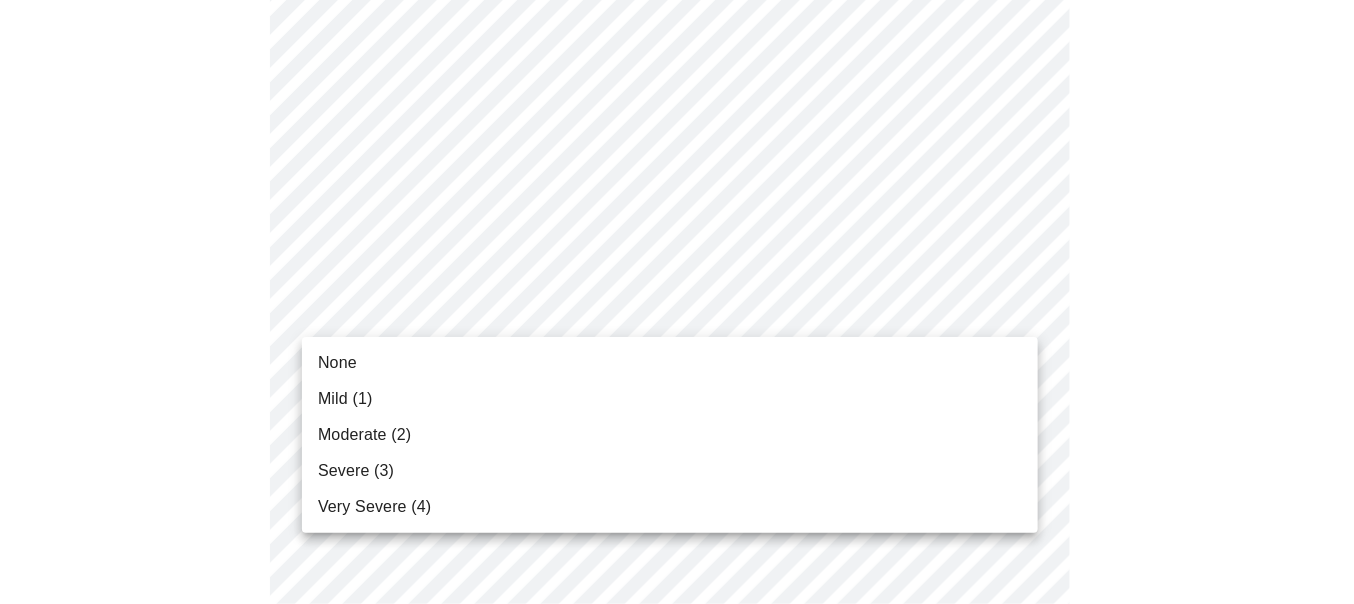click on "MyMenopauseRx Appointments Messaging Labs Uploads Medications Community Refer a Friend Hi Ada   Intake Questions for [DATE] @ [TIME]-[TIME] [NUMBER]  /  [NUMBER] Settings Billing Invoices Log out None Mild ([NUMBER]) Moderate ([NUMBER]) Severe ([NUMBER]) Very Severe ([NUMBER])" at bounding box center (677, 695) 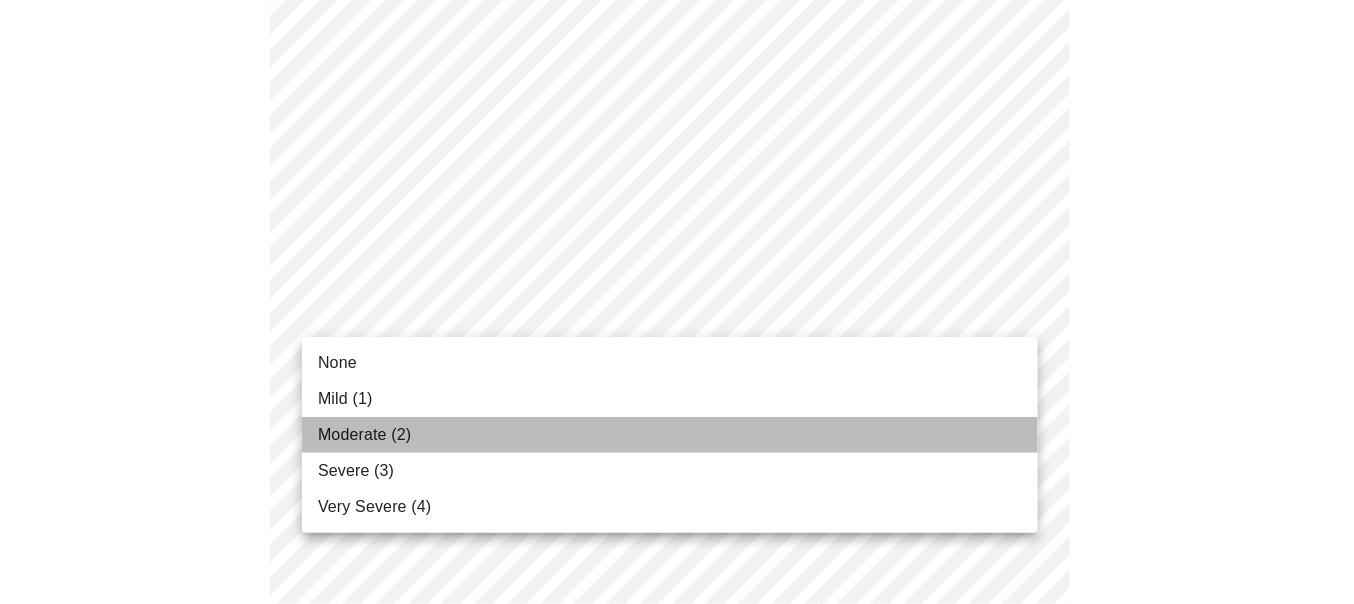 click on "Moderate (2)" at bounding box center (364, 435) 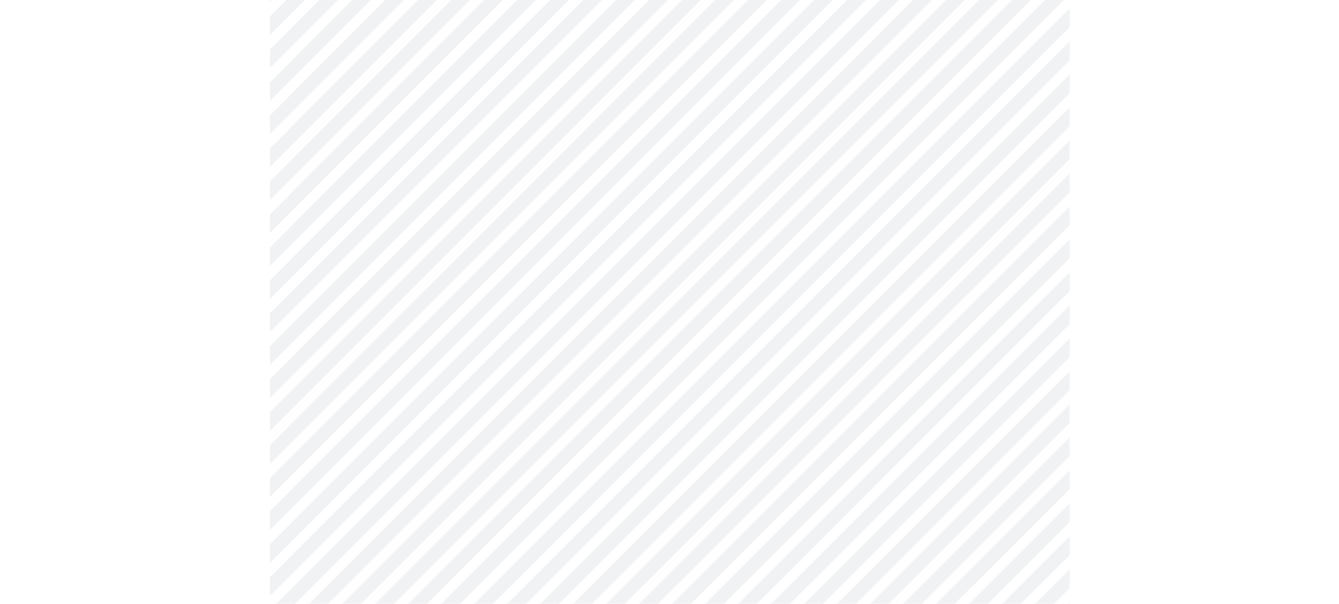 scroll, scrollTop: 700, scrollLeft: 0, axis: vertical 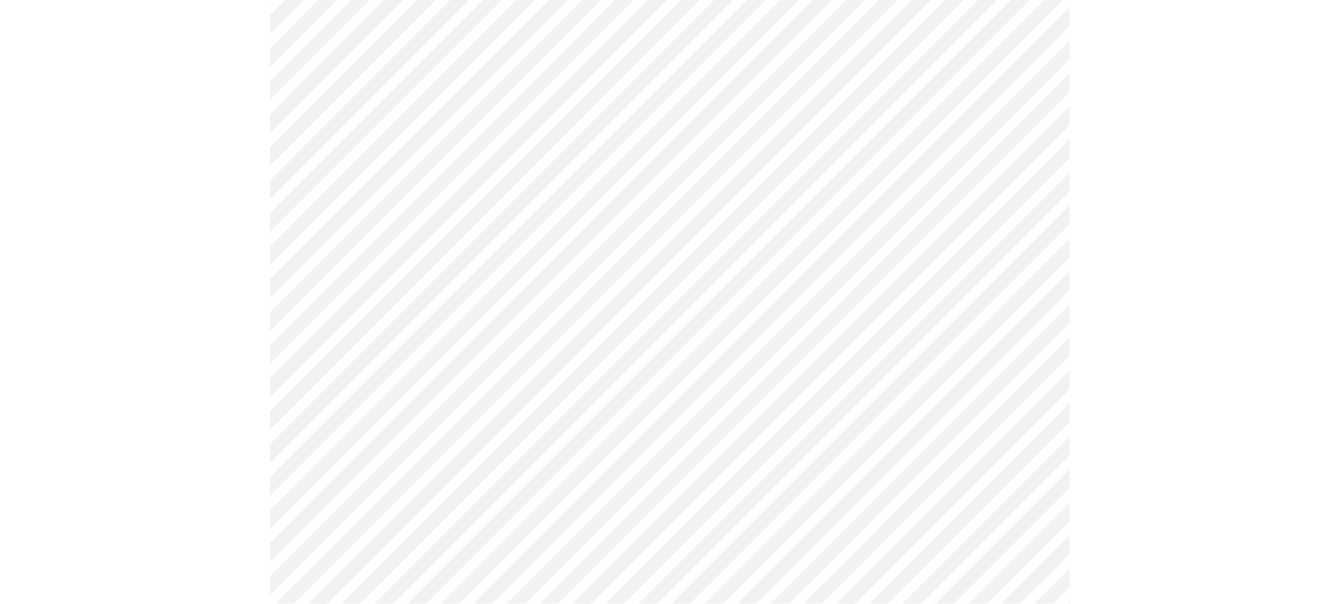 click on "MyMenopauseRx Appointments Messaging Labs Uploads Medications Community Refer a Friend Hi Ada   Intake Questions for [DATE] @ [TIME]-[TIME] [NUMBER]  /  [NUMBER] Settings Billing Invoices Log out" at bounding box center (669, 581) 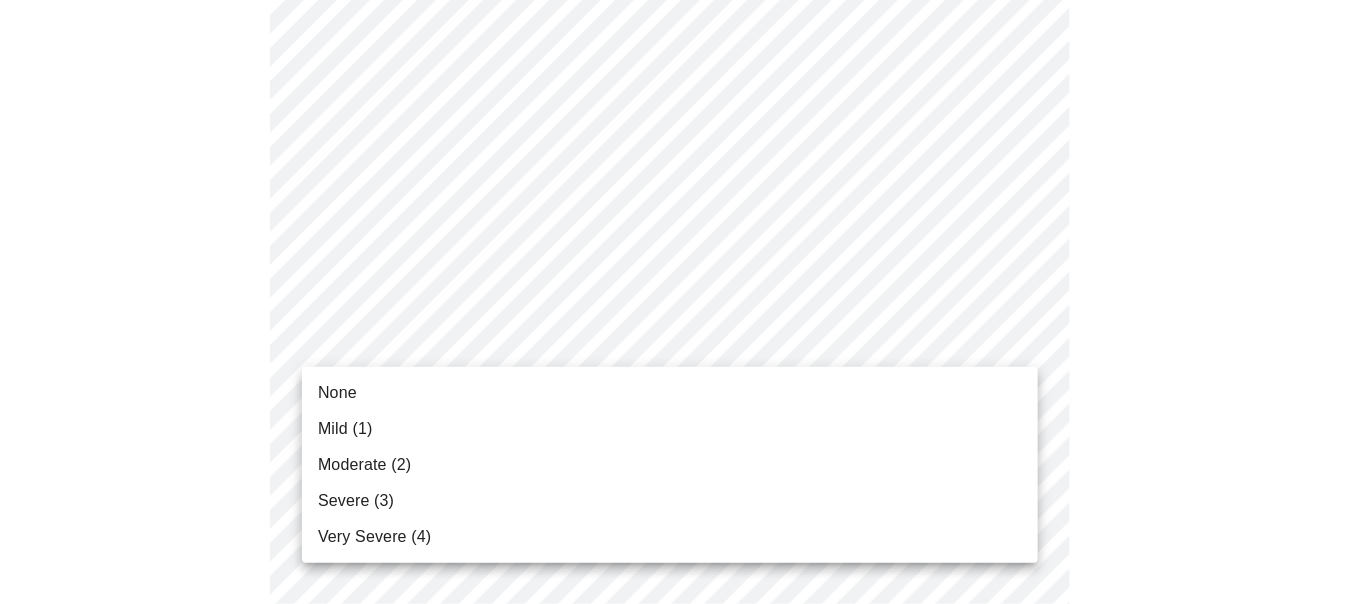 click on "Severe (3)" at bounding box center (356, 501) 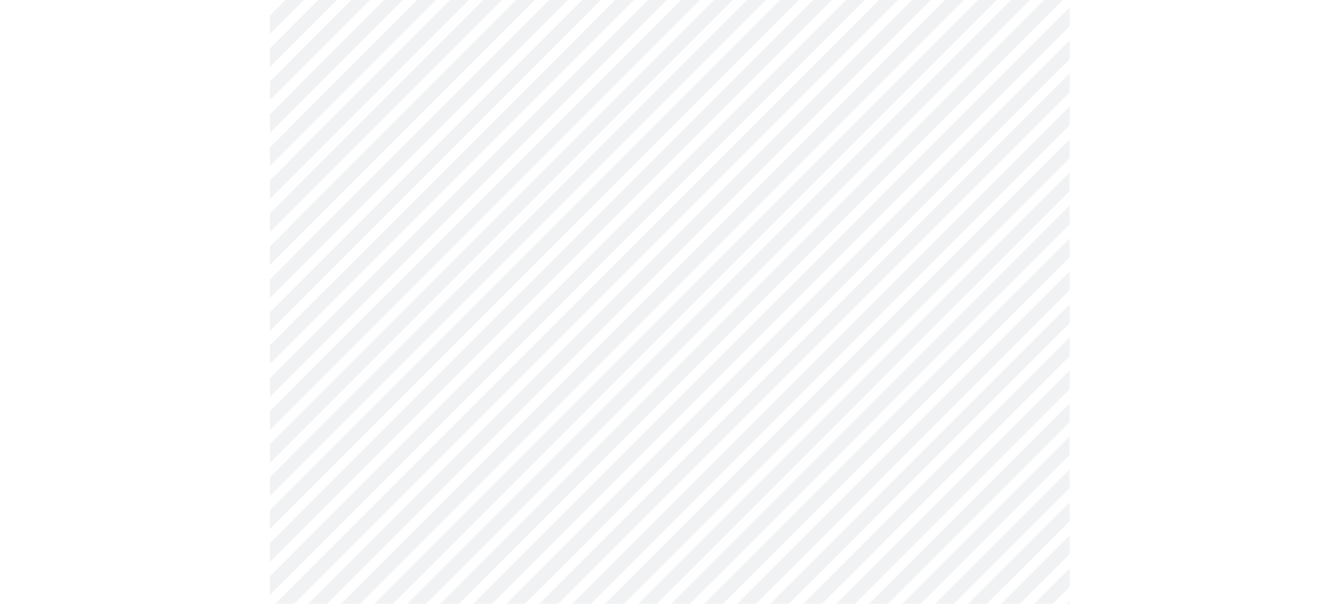 scroll, scrollTop: 800, scrollLeft: 0, axis: vertical 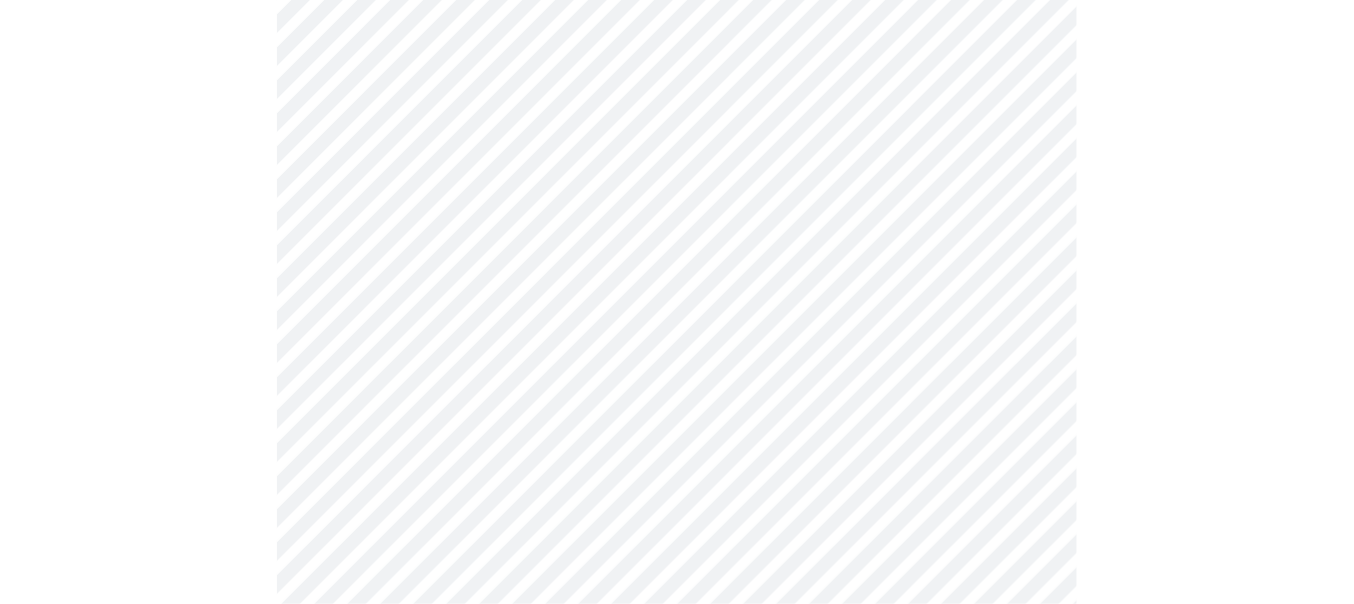 click on "MyMenopauseRx Appointments Messaging Labs Uploads Medications Community Refer a Friend Hi Ada   Intake Questions for [DATE] @ [TIME]-[TIME] [NUMBER]  /  [NUMBER] Settings Billing Invoices Log out" at bounding box center (677, 467) 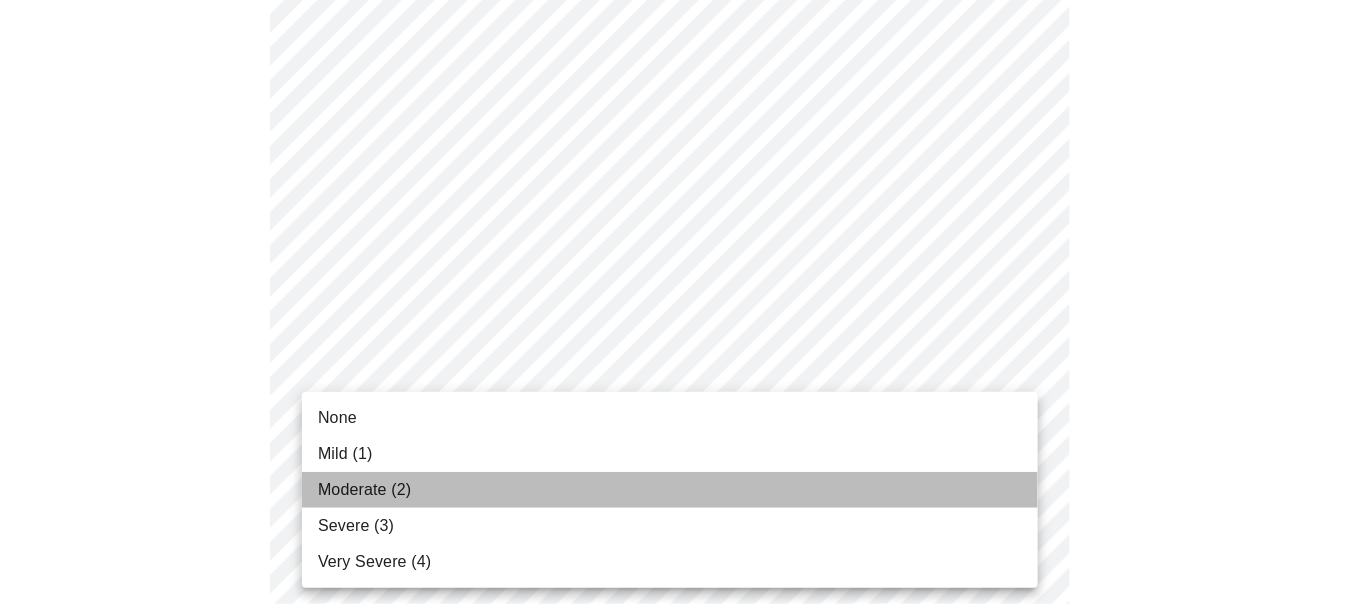 drag, startPoint x: 383, startPoint y: 490, endPoint x: 609, endPoint y: 345, distance: 268.5163 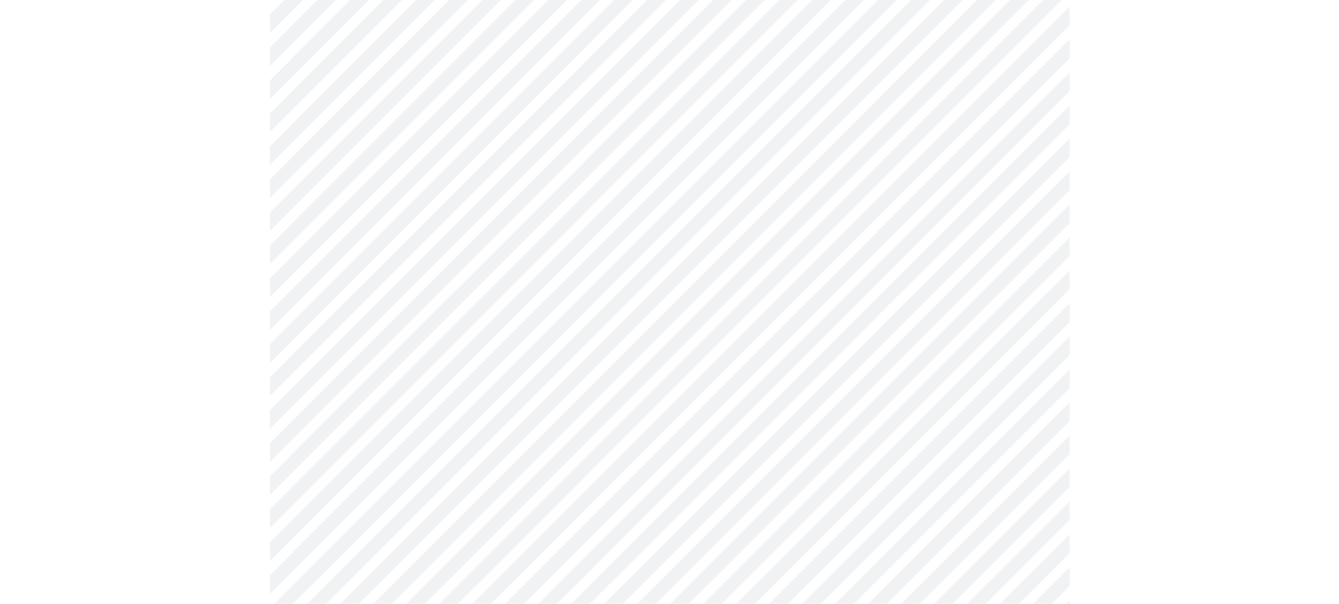 scroll, scrollTop: 1000, scrollLeft: 0, axis: vertical 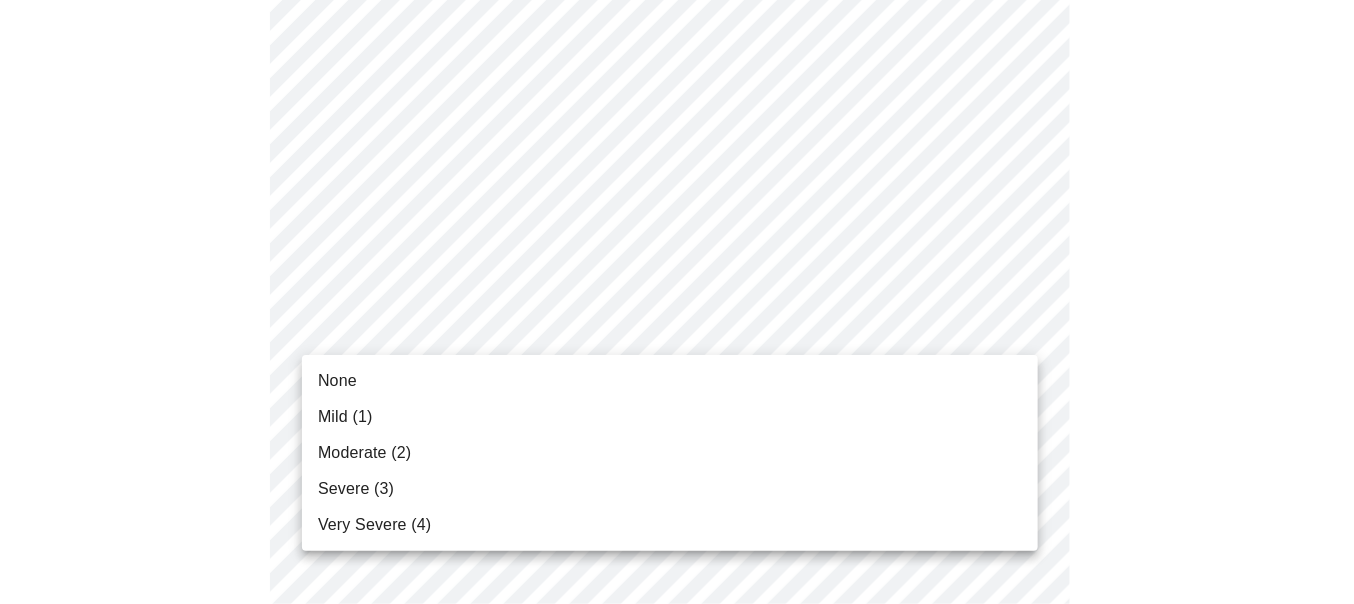 click on "MyMenopauseRx Appointments Messaging Labs Uploads Medications Community Refer a Friend Hi Ada   Intake Questions for [DATE] @ [TIME]-[TIME] [NUMBER]  /  [NUMBER] Settings Billing Invoices Log out None Mild ([NUMBER]) Moderate ([NUMBER]) Severe ([NUMBER]) Very Severe ([NUMBER])" at bounding box center (677, 253) 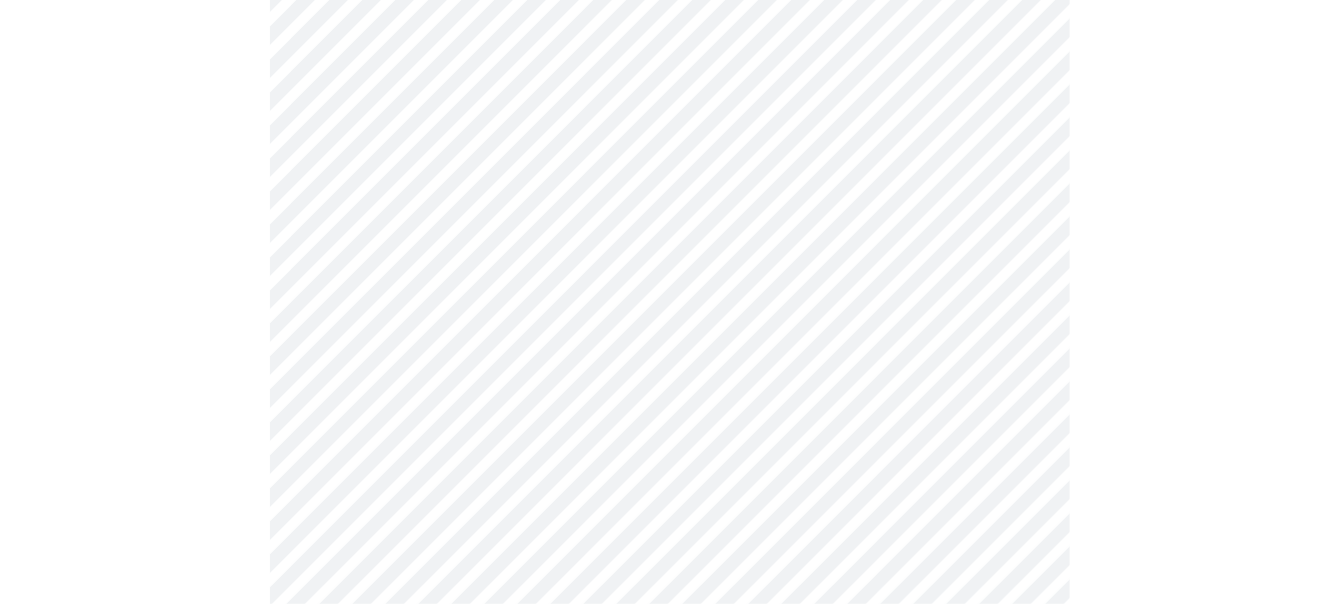 scroll, scrollTop: 1200, scrollLeft: 0, axis: vertical 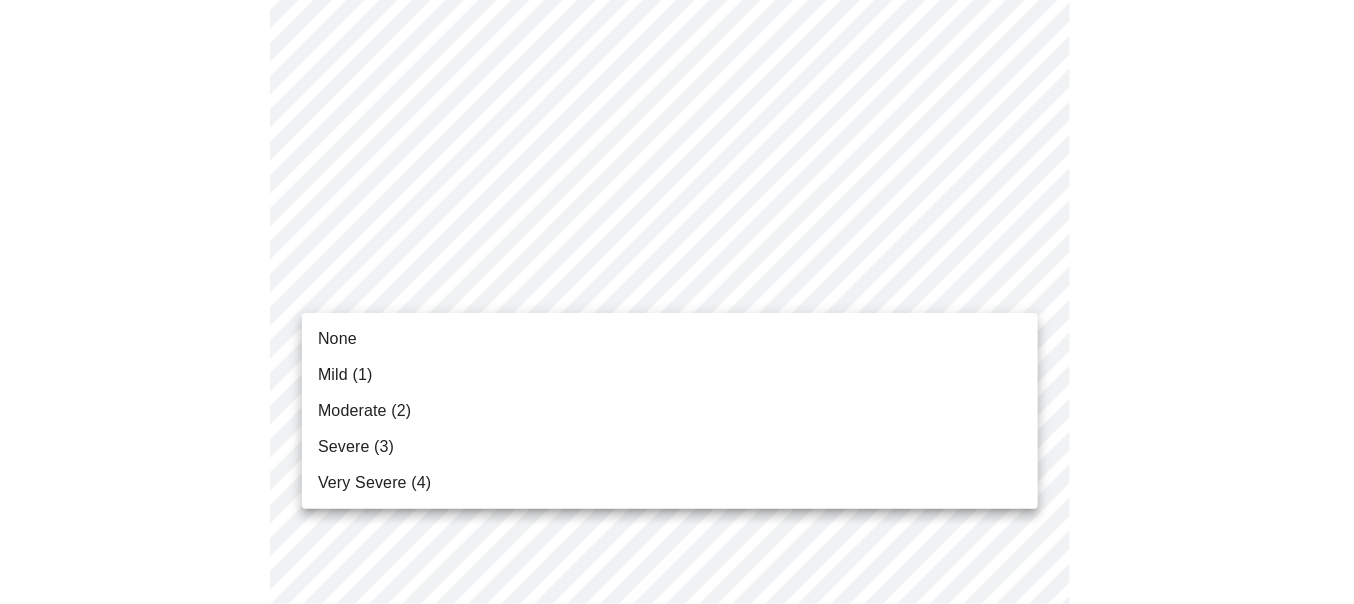 click on "MyMenopauseRx Appointments Messaging Labs Uploads Medications Community Refer a Friend Hi Ada   Intake Questions for [DATE] @ [TIME]-[TIME] [NUMBER]  /  [NUMBER] Settings Billing Invoices Log out None Mild ([NUMBER]) Moderate ([NUMBER]) Severe ([NUMBER]) Very Severe ([NUMBER])" at bounding box center [677, 39] 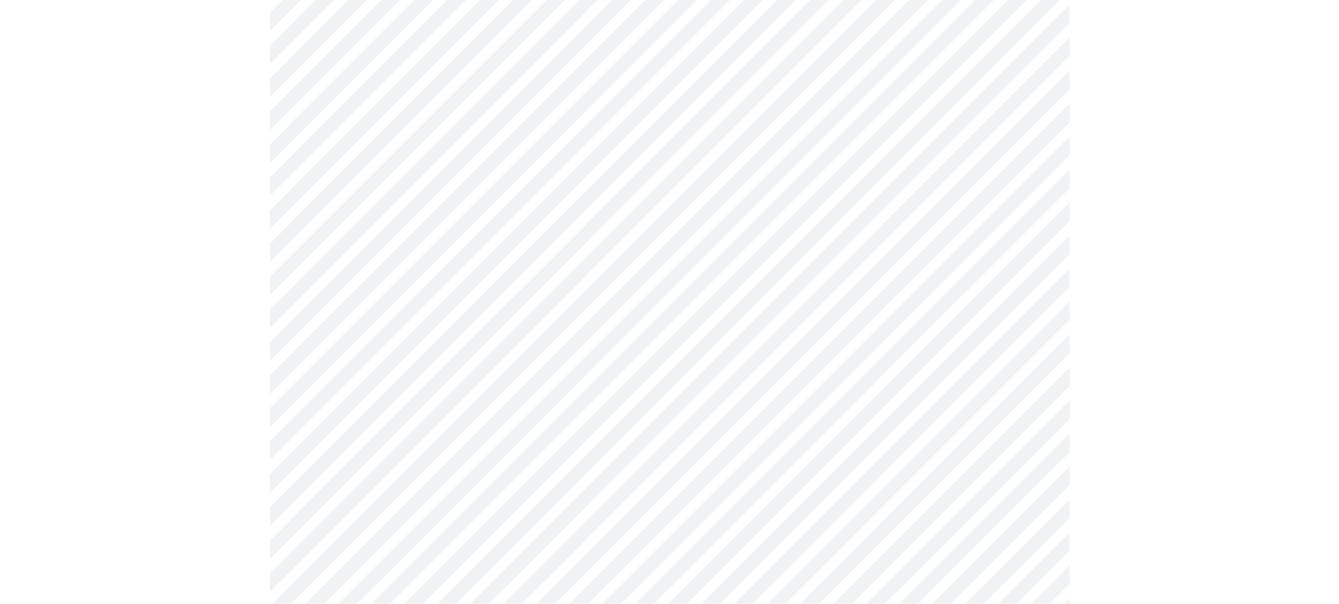 scroll, scrollTop: 1300, scrollLeft: 0, axis: vertical 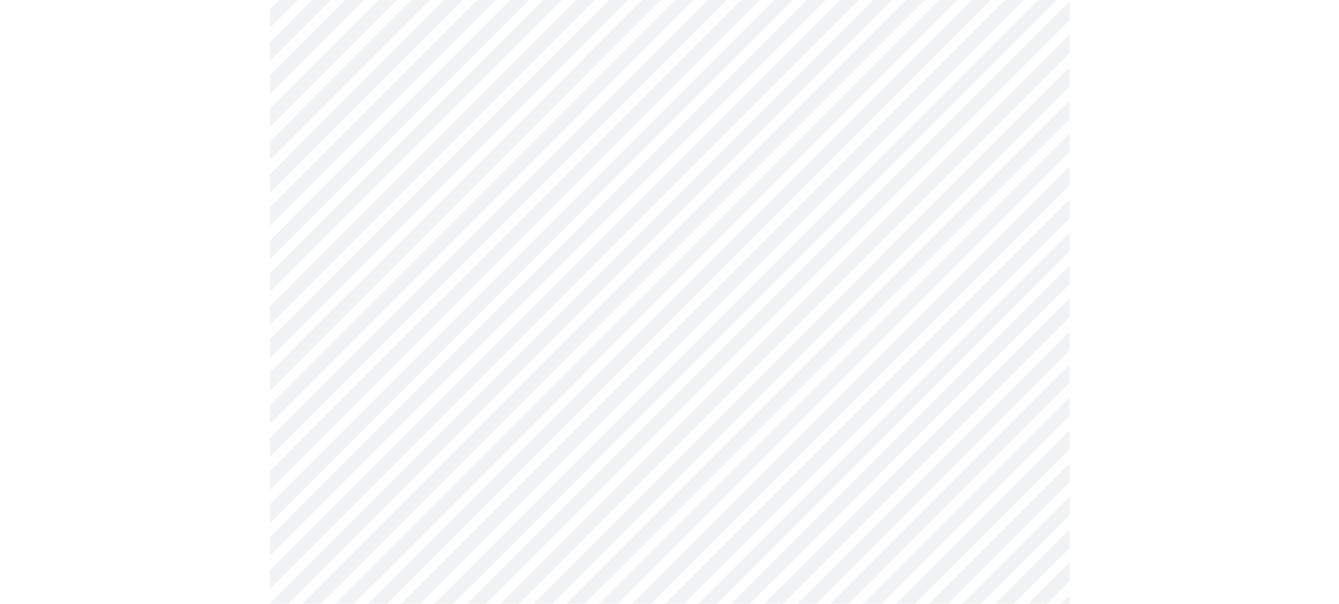 click on "MyMenopauseRx Appointments Messaging Labs Uploads Medications Community Refer a Friend Hi Ada   Intake Questions for [DATE] @ [TIME]-[TIME] [NUMBER]  /  [NUMBER] Settings Billing Invoices Log out" at bounding box center (669, -75) 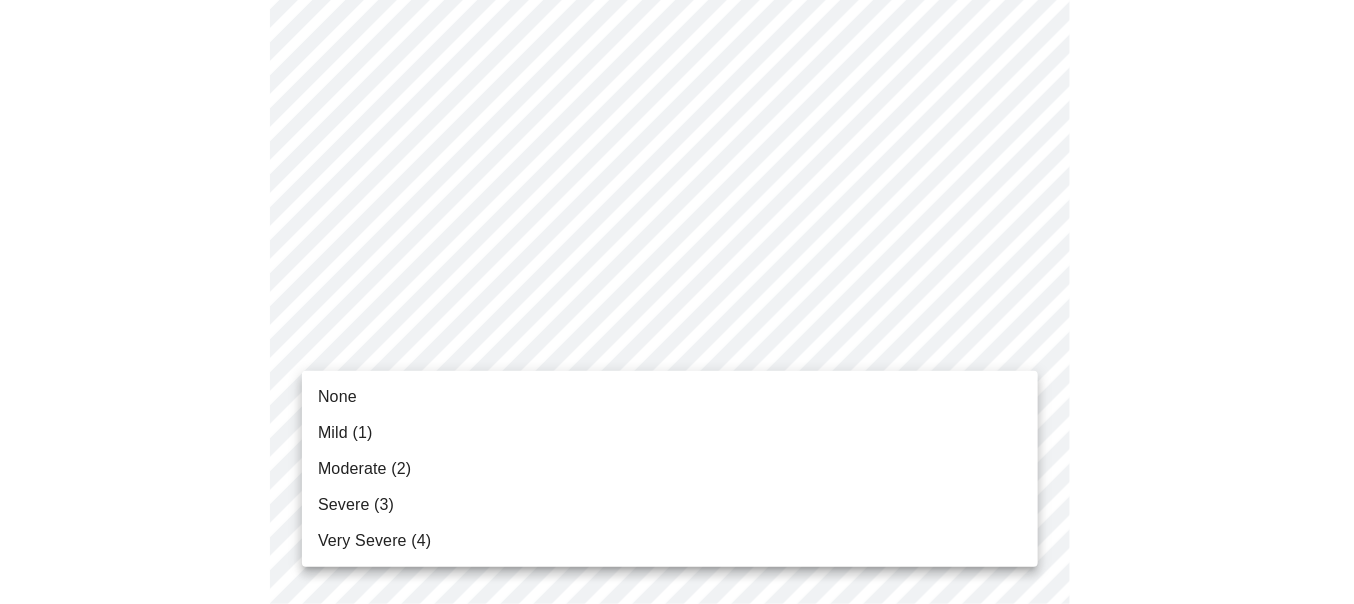 click on "Mild (1)" at bounding box center (345, 433) 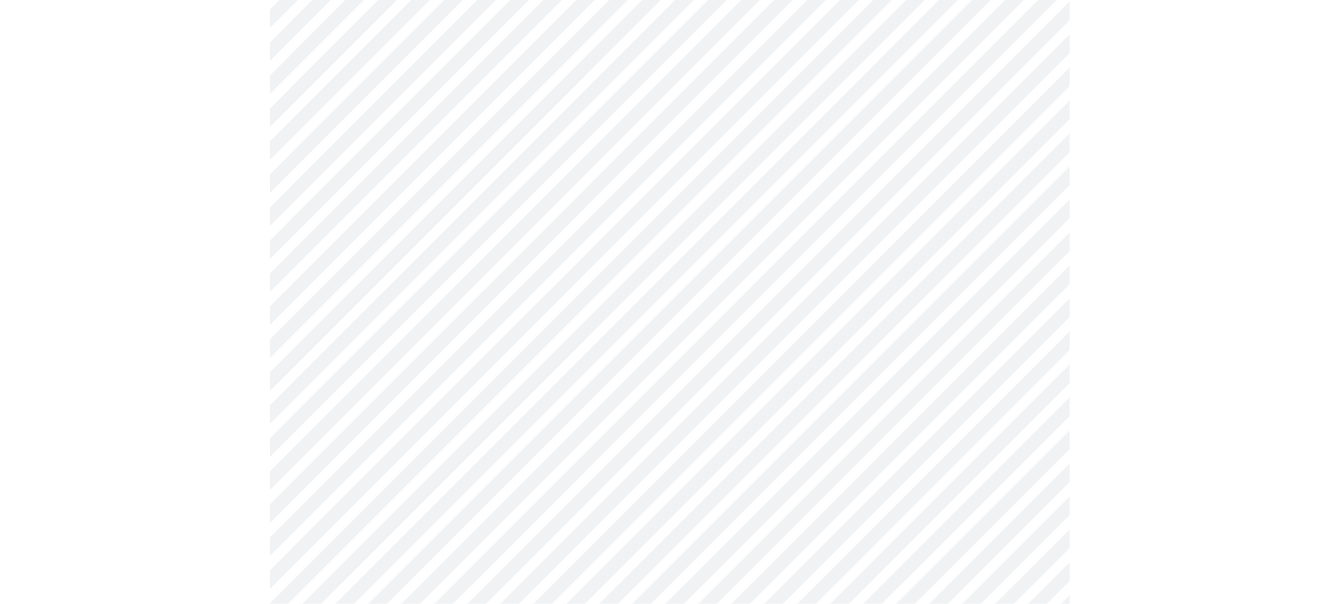 scroll, scrollTop: 1500, scrollLeft: 0, axis: vertical 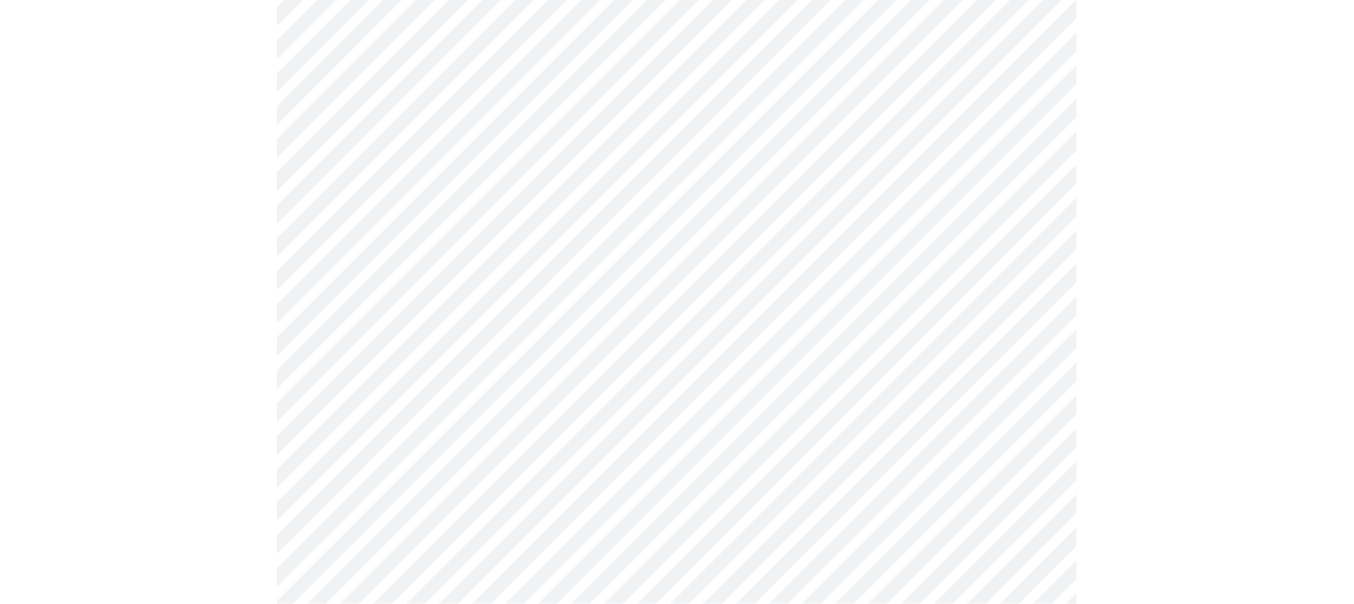 click on "MyMenopauseRx Appointments Messaging Labs Uploads Medications Community Refer a Friend Hi Ada   Intake Questions for [DATE] @ [TIME]-[TIME] [NUMBER]  /  [NUMBER] Settings Billing Invoices Log out" at bounding box center [677, -289] 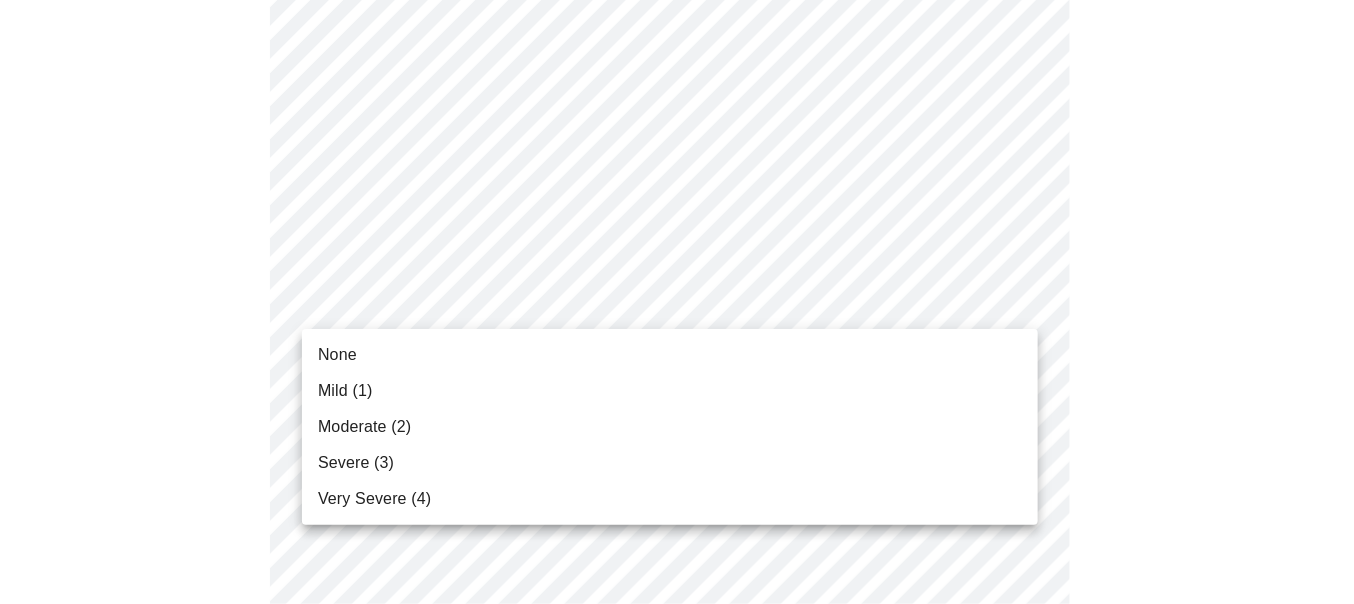 click on "None" at bounding box center (670, 355) 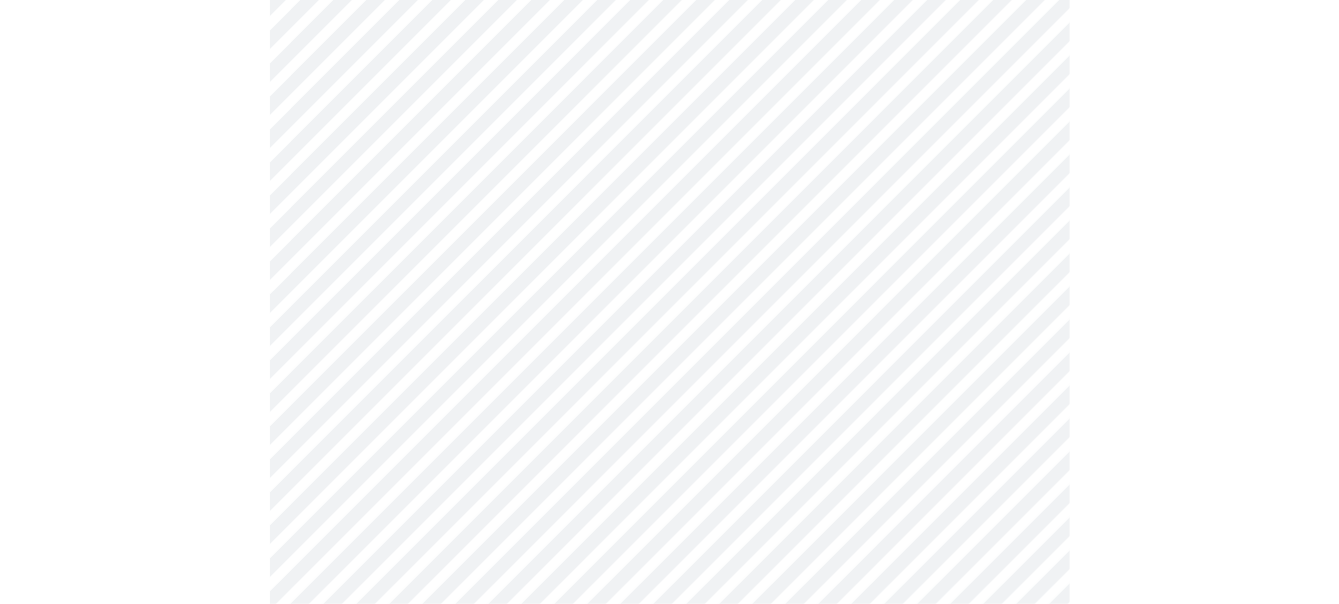 scroll, scrollTop: 1700, scrollLeft: 0, axis: vertical 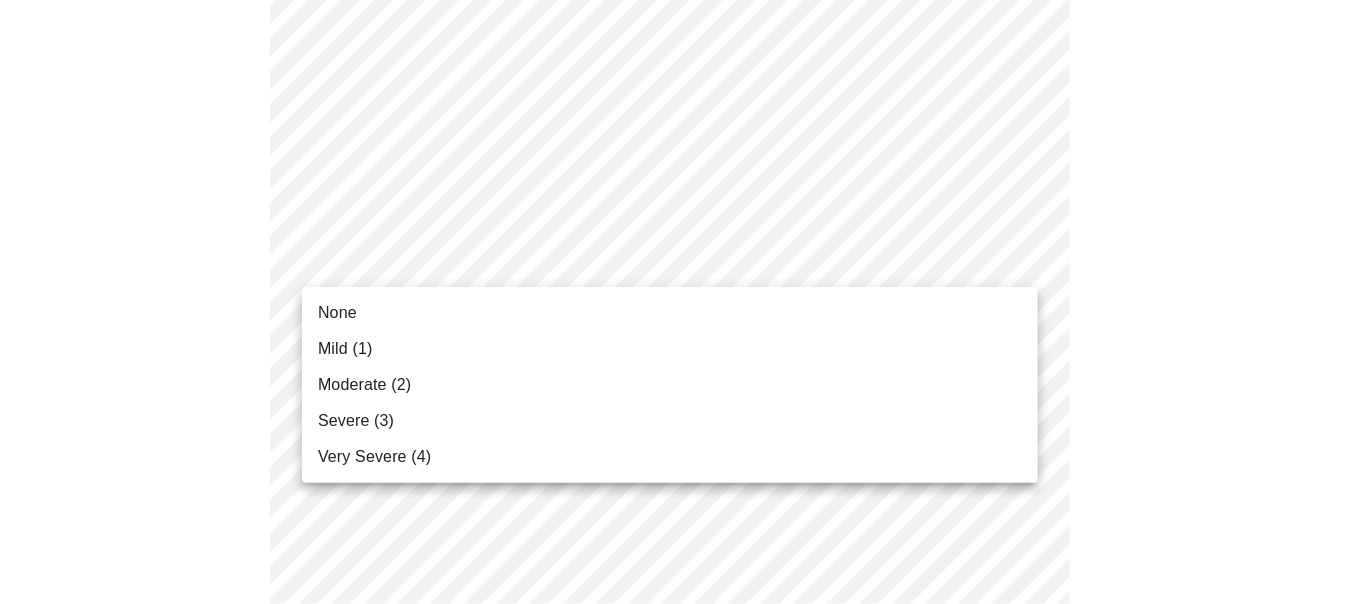 click on "MyMenopauseRx Appointments Messaging Labs Uploads Medications Community Refer a Friend Hi Ada   Intake Questions for [DATE] @ [TIME]-[TIME] [NUMBER]  /  [NUMBER] Settings Billing Invoices Log out None Mild ([NUMBER]) Moderate ([NUMBER]) Severe ([NUMBER]) Very Severe ([NUMBER])" at bounding box center [677, -503] 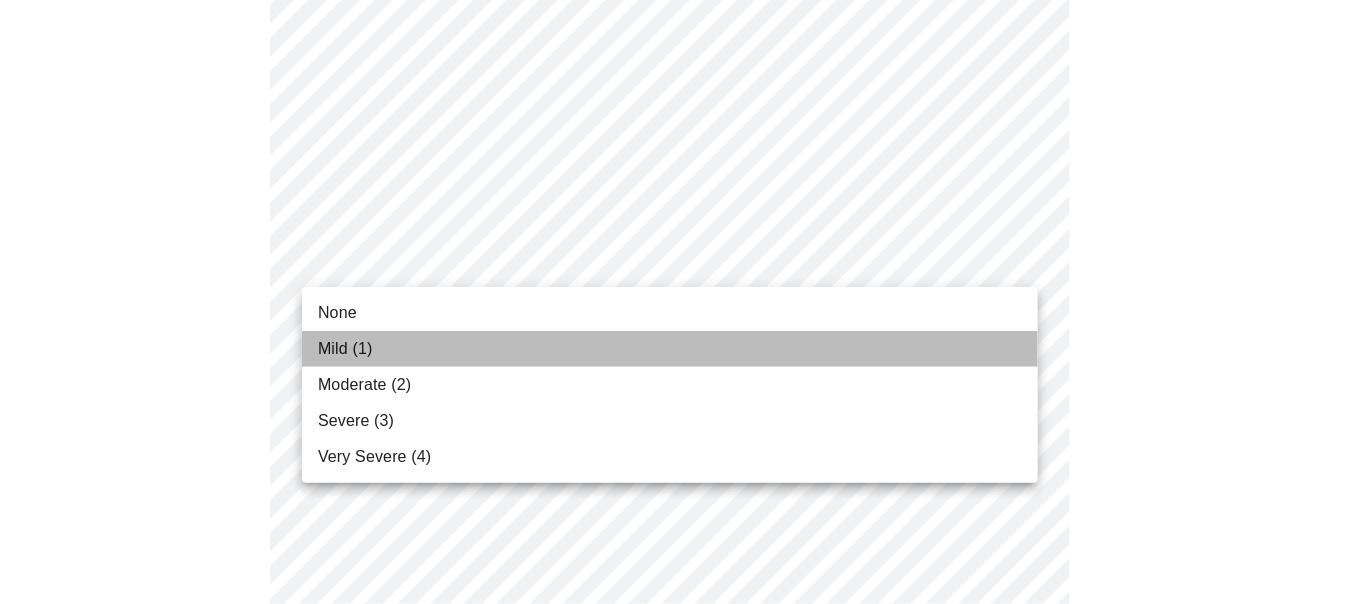 click on "Mild (1)" at bounding box center (670, 349) 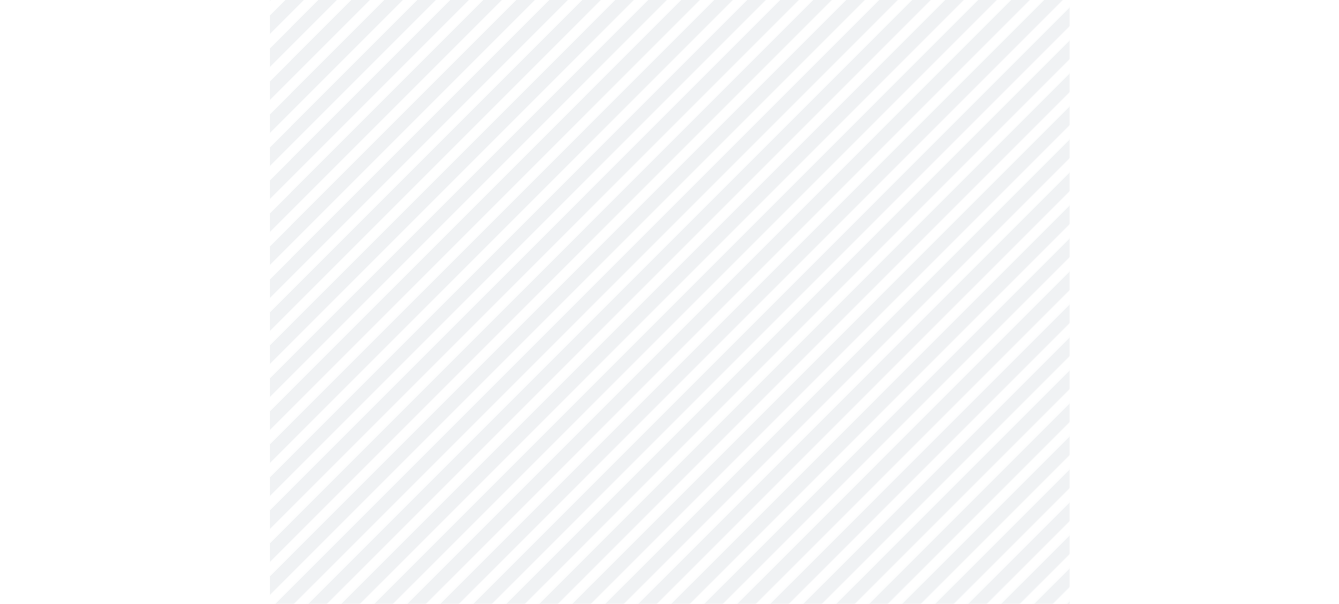 scroll, scrollTop: 800, scrollLeft: 0, axis: vertical 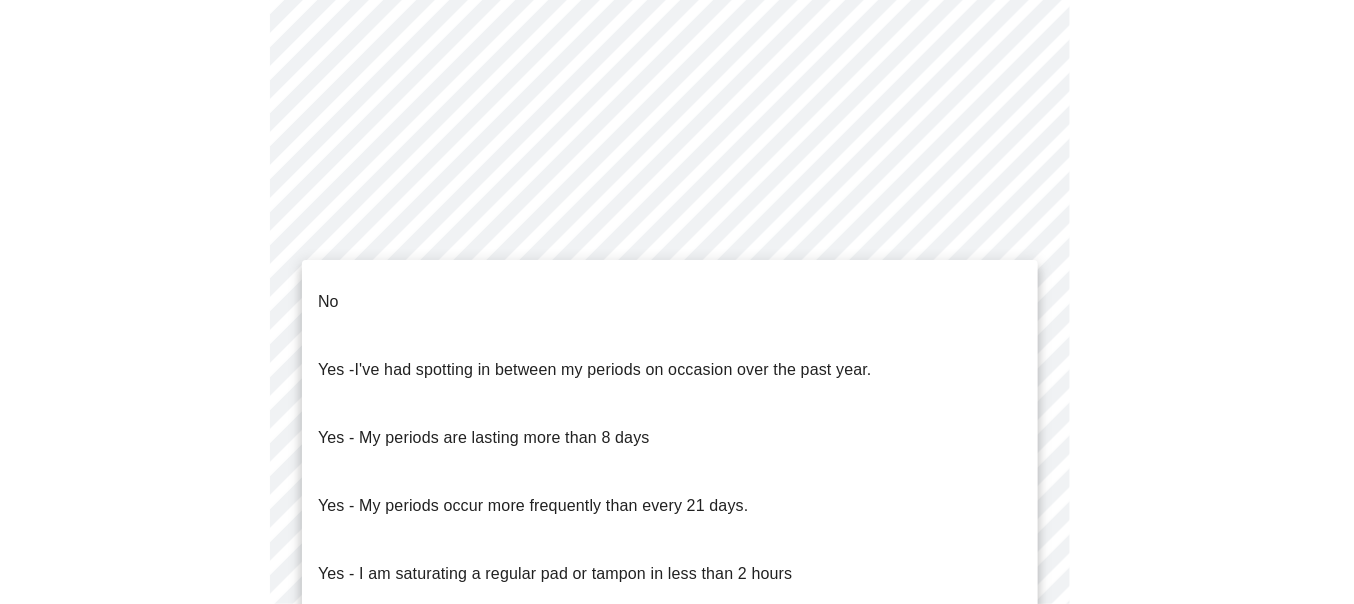 click on "MyMenopauseRx Appointments Messaging Labs Uploads Medications Community Refer a Friend Hi Ada   Intake Questions for [DATE] @ [TIME]-[TIME] [NUMBER]  /  [NUMBER] Settings Billing Invoices Log out No
Yes -  I've had spotting in between my periods on occasion over the past year.
Yes - My periods are lasting more than [NUMBER] days
Yes - My periods occur more frequently than every [NUMBER] days.
Yes - I am saturating a regular pad or tampon in less than [NUMBER] hours
Yes - I had bleeding or spotting (even a tinge) after going [NUMBER] months without a period" at bounding box center [677, 153] 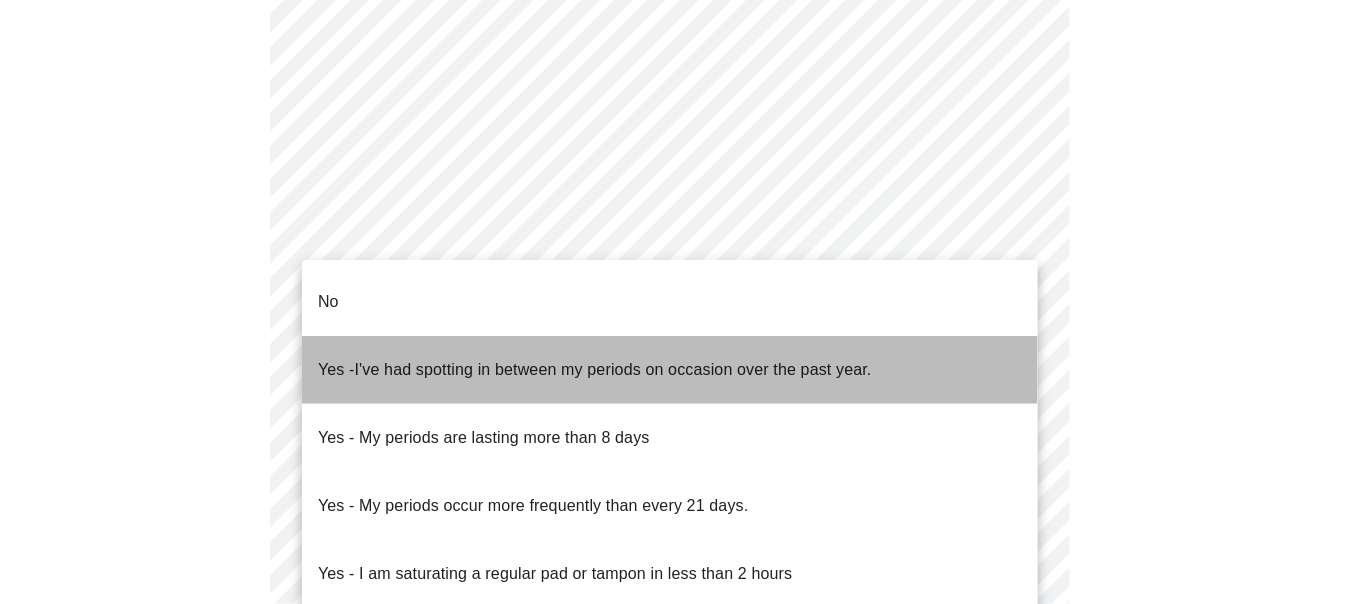 click on "I've had spotting in between my periods on occasion over the past year." at bounding box center [613, 369] 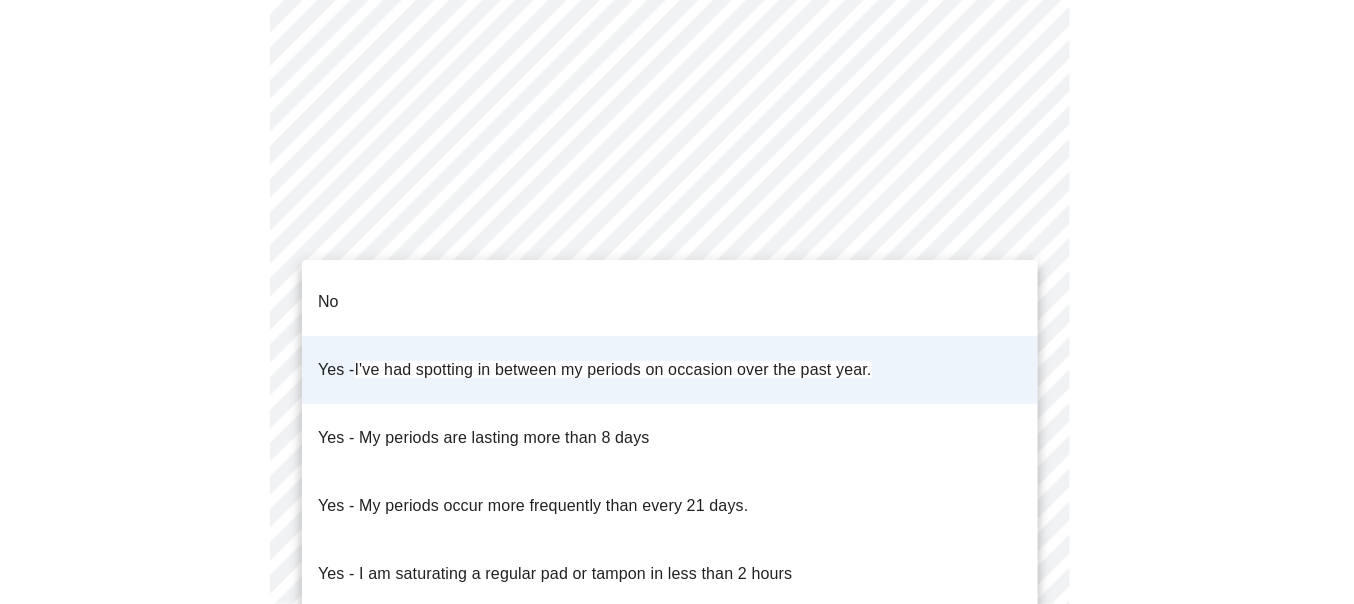 click on "MyMenopauseRx Appointments Messaging Labs Uploads Medications Community Refer a Friend Hi Ada   Intake Questions for [DATE] @ [TIME]-[TIME] [NUMBER]  /  [NUMBER] Settings Billing Invoices Log out No
Yes -  I've had spotting in between my periods on occasion over the past year.
Yes - My periods are lasting more than [NUMBER] days
Yes - My periods occur more frequently than every [NUMBER] days.
Yes - I am saturating a regular pad or tampon in less than [NUMBER] hours
Yes - I had bleeding or spotting (even a tinge) after going [NUMBER] months without a period" at bounding box center [677, 147] 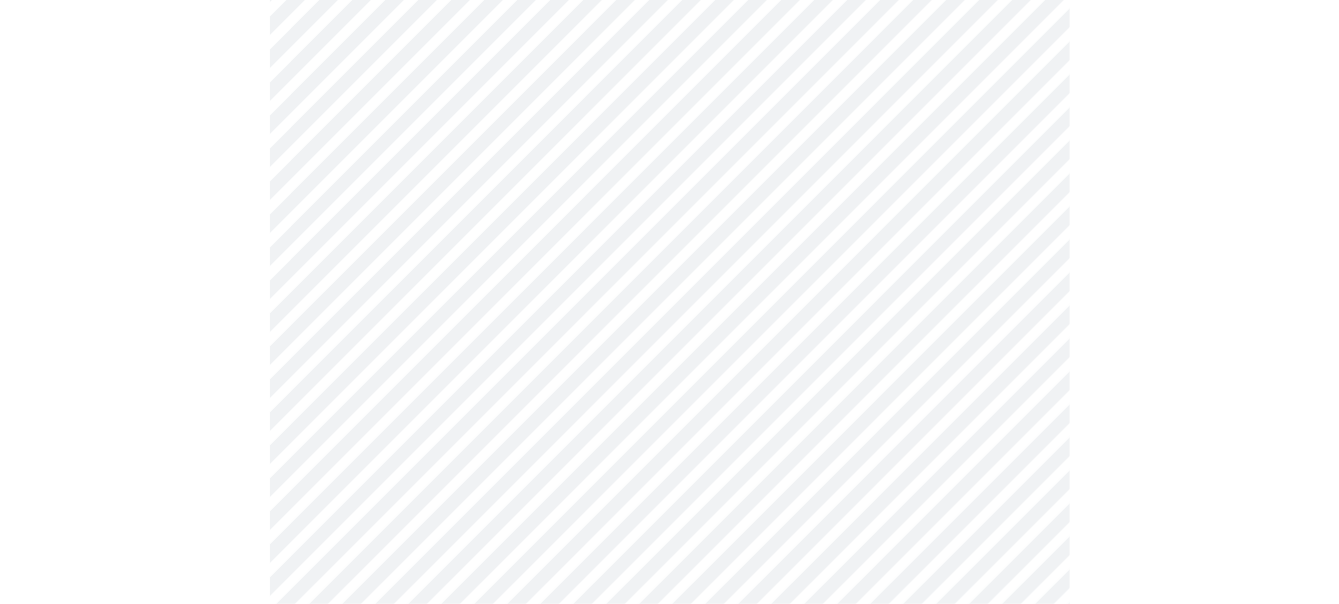 scroll, scrollTop: 900, scrollLeft: 0, axis: vertical 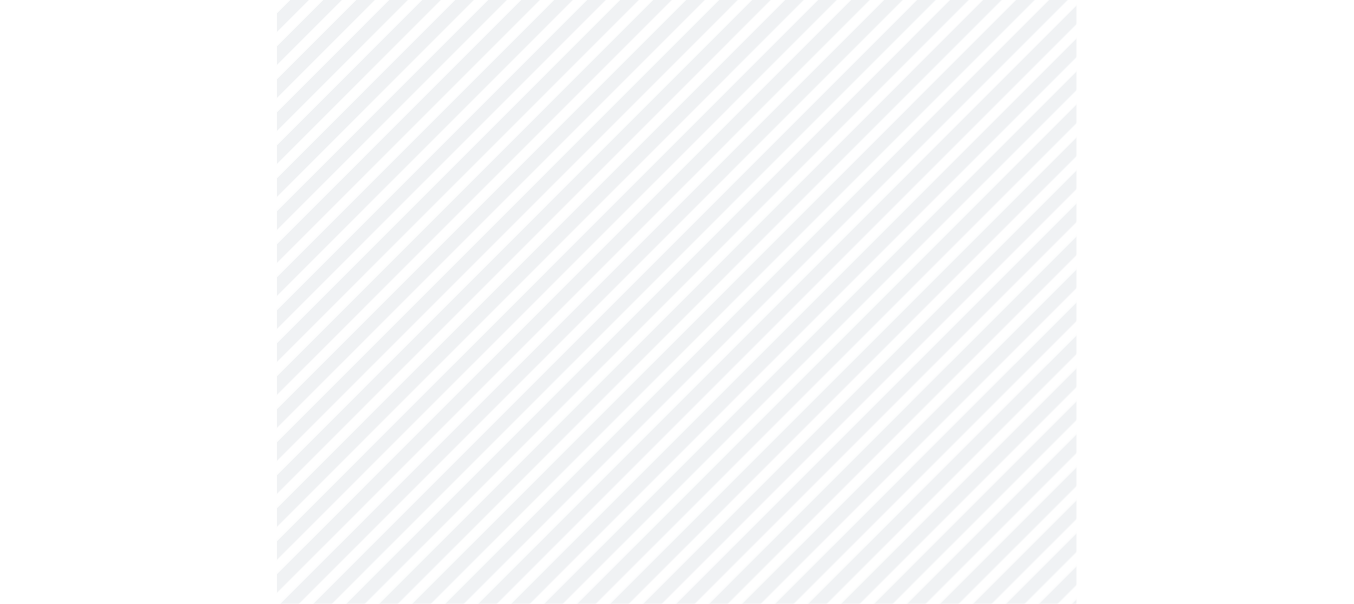 click on "MyMenopauseRx Appointments Messaging Labs Uploads Medications Community Refer a Friend Hi Ada   Intake Questions for [DATE] @ [TIME]-[TIME] [NUMBER]  /  [NUMBER] Settings Billing Invoices Log out" at bounding box center (677, 47) 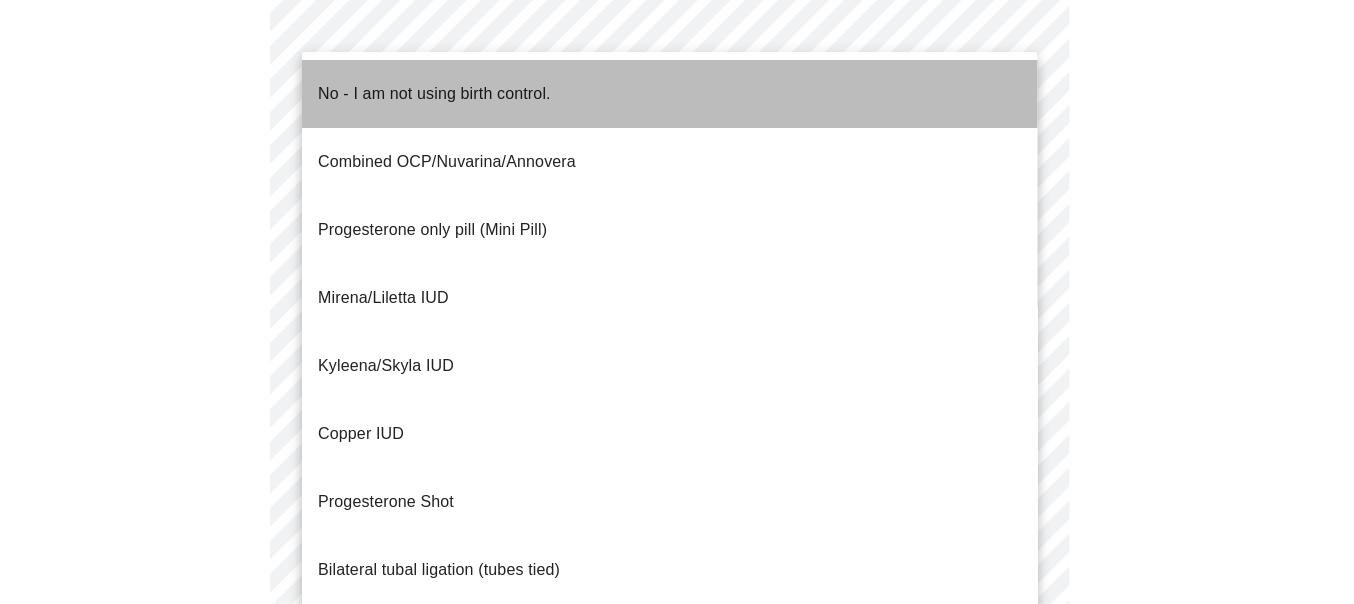 click on "No - I am not using birth control." at bounding box center (434, 94) 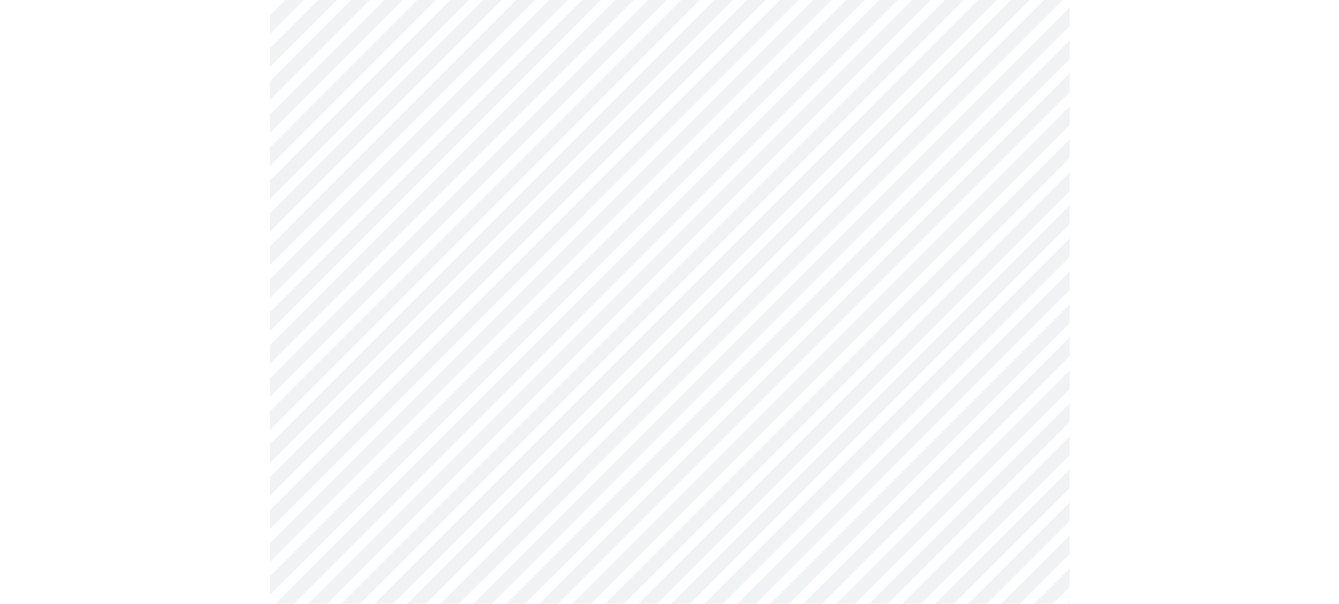 scroll, scrollTop: 1000, scrollLeft: 0, axis: vertical 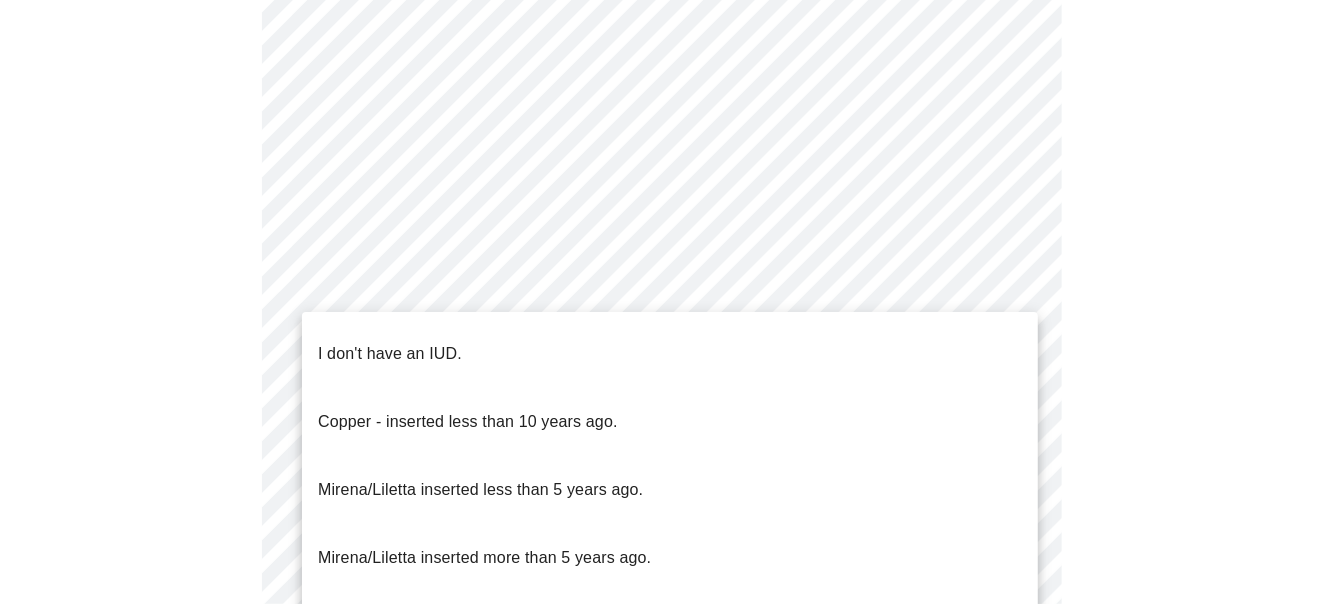 click on "MyMenopauseRx Appointments Messaging Labs Uploads Medications Community Refer a Friend Hi Ada   Intake Questions for [DATE] @ [TIME]-[TIME] [NUMBER]  /  [NUMBER] Settings Billing Invoices Log out I don't have an IUD.
Copper - inserted less than [NUMBER] years ago.
Mirena/Liletta inserted less than [NUMBER] years ago.
Mirena/Liletta inserted more than [NUMBER] years ago.
Kyleena, inserted more than [NUMBER] years ago." at bounding box center (669, -59) 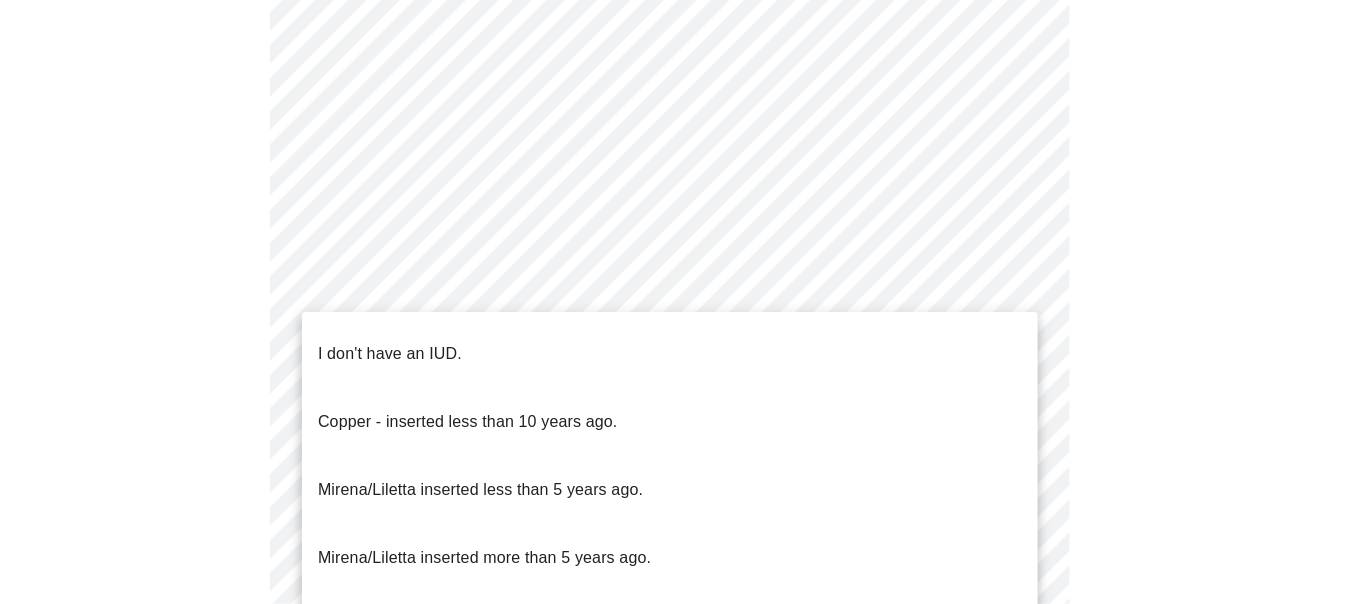 click on "I don't have an IUD." at bounding box center (390, 354) 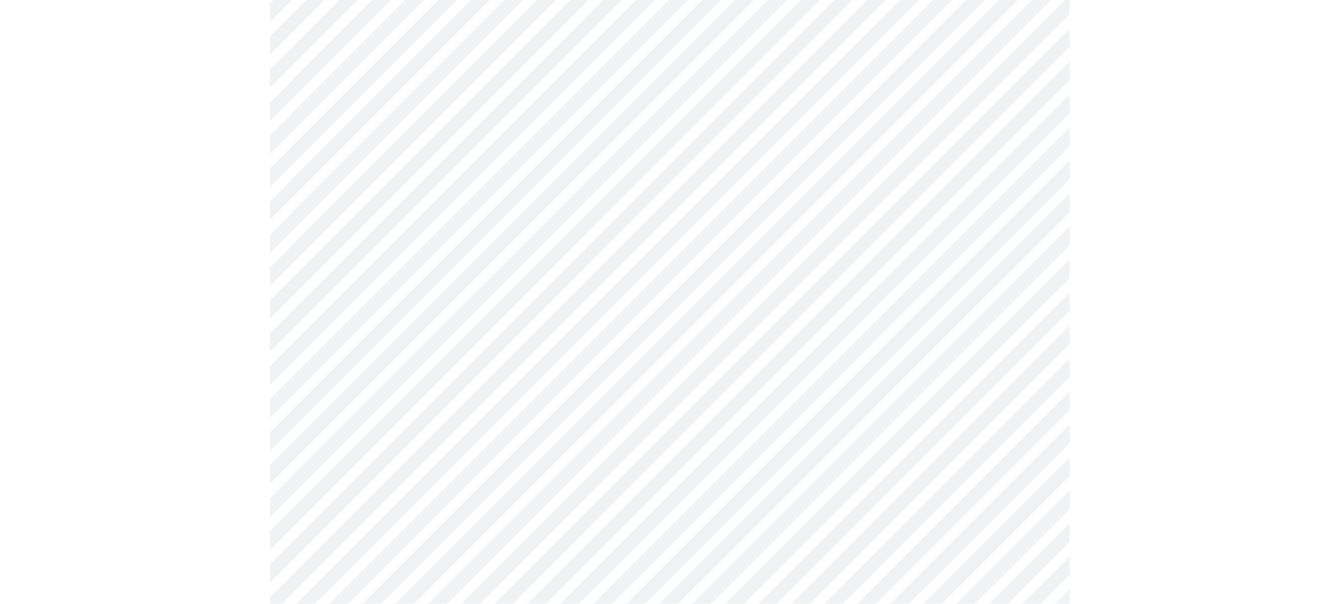 scroll, scrollTop: 1200, scrollLeft: 0, axis: vertical 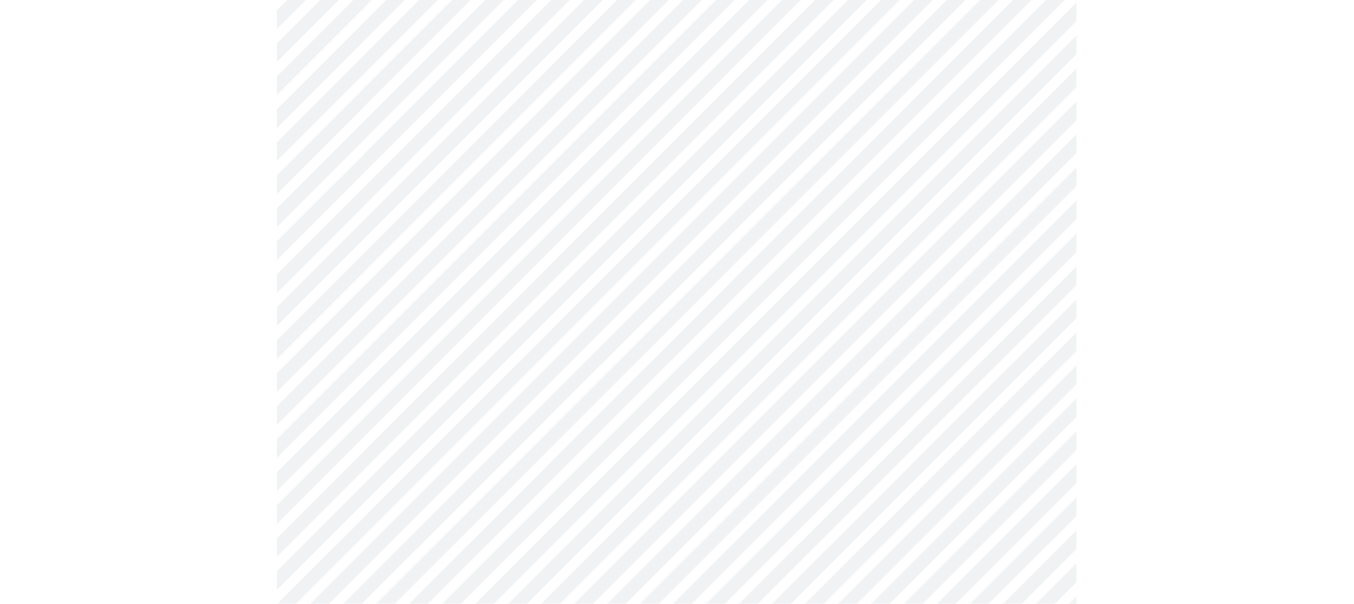 click on "MyMenopauseRx Appointments Messaging Labs Uploads Medications Community Refer a Friend Hi Ada   Intake Questions for [DATE] @ [TIME]-[TIME] [NUMBER]  /  [NUMBER] Settings Billing Invoices Log out" at bounding box center [677, -265] 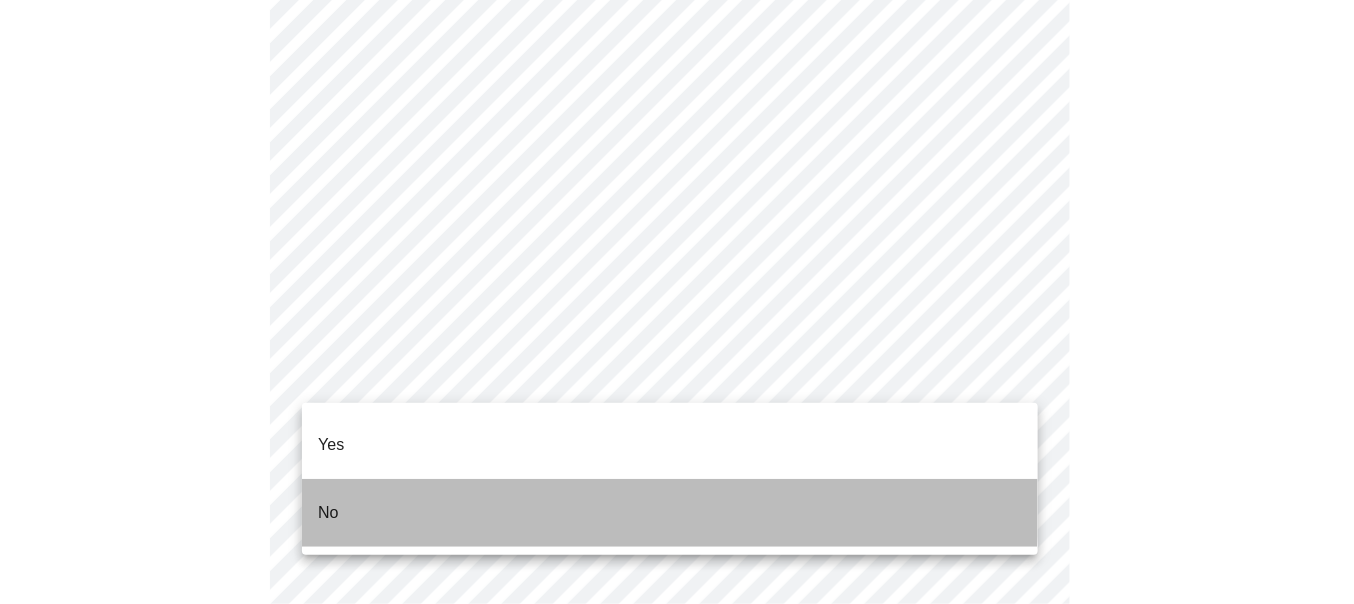 click on "No" at bounding box center [670, 513] 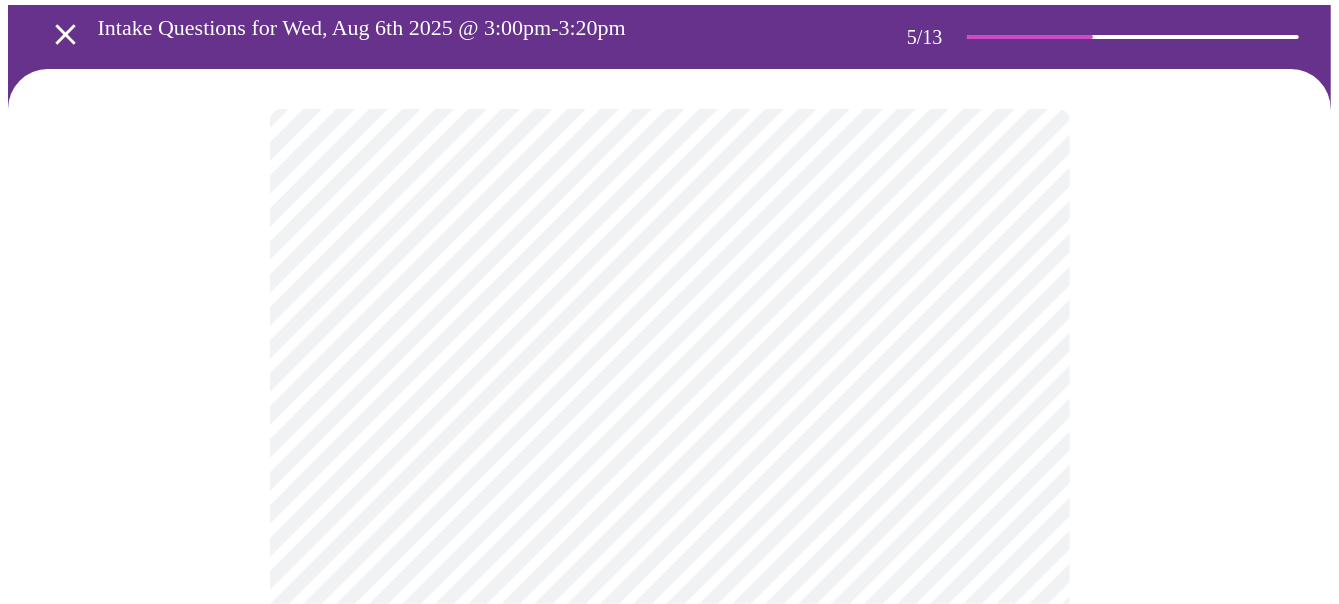 scroll, scrollTop: 200, scrollLeft: 0, axis: vertical 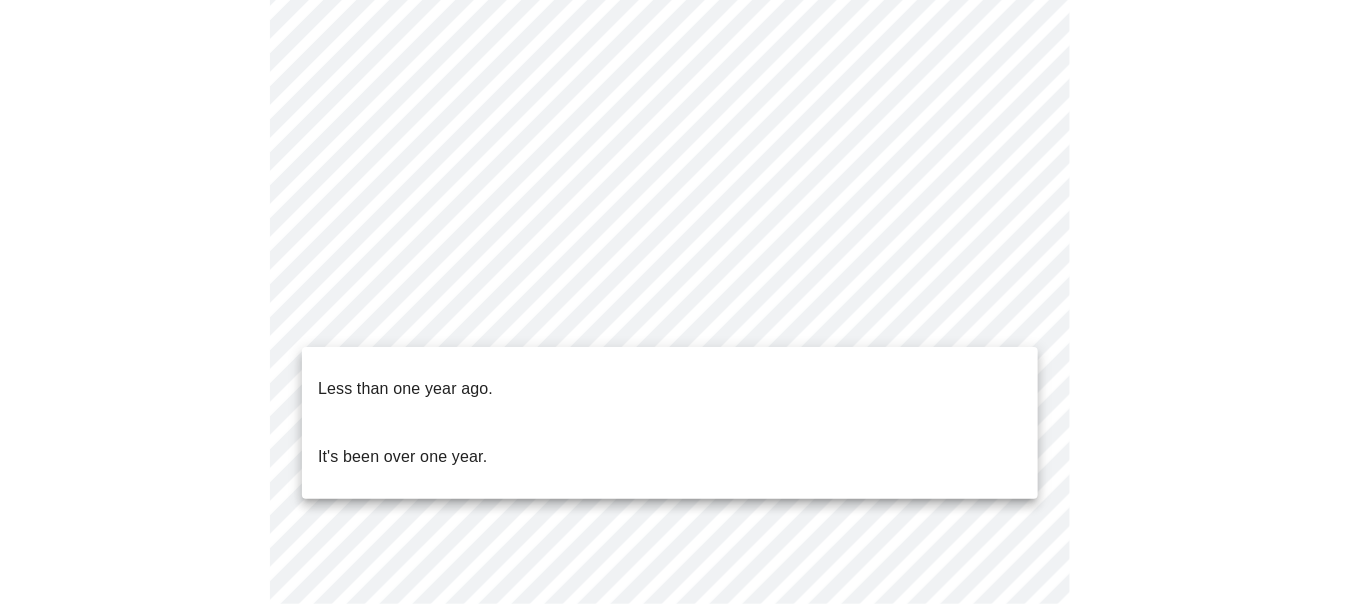 click on "MyMenopauseRx Appointments Messaging Labs Uploads Medications Community Refer a Friend Hi Ada   Intake Questions for [DATE] @ [TIME]-[TIME] [NUMBER]  /  [NUMBER] Settings Billing Invoices Log out Less than one year ago.
It's been over one year." at bounding box center (677, 460) 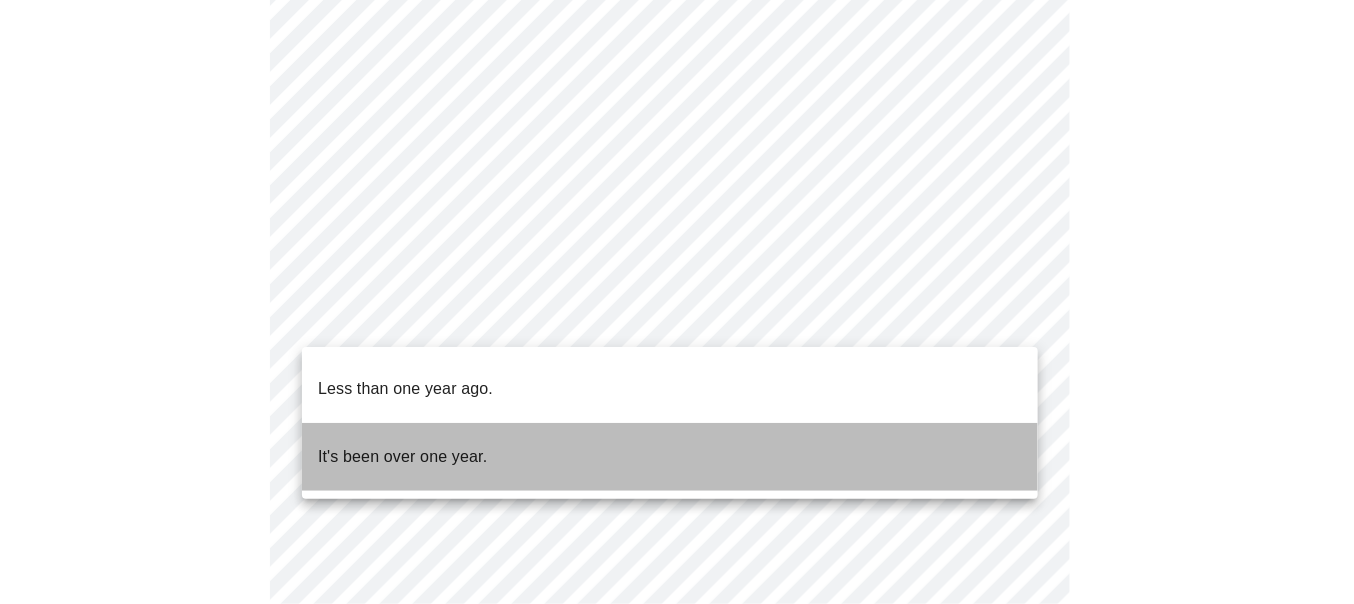 click on "It's been over one year." at bounding box center (402, 457) 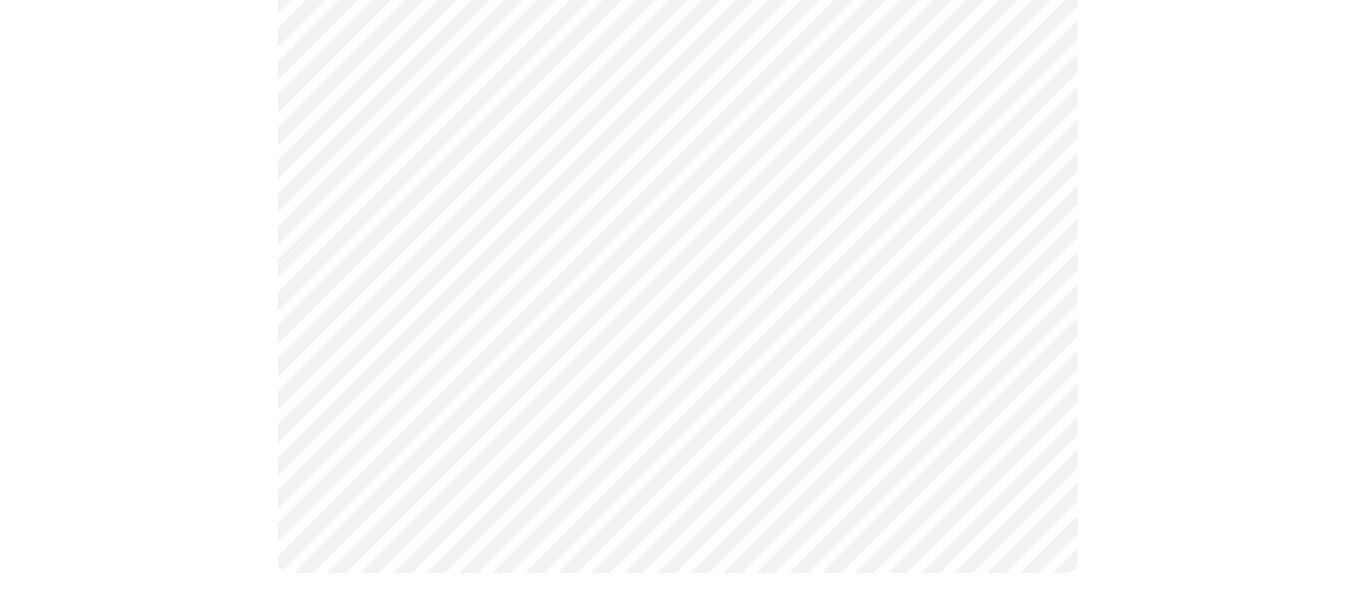 scroll, scrollTop: 0, scrollLeft: 0, axis: both 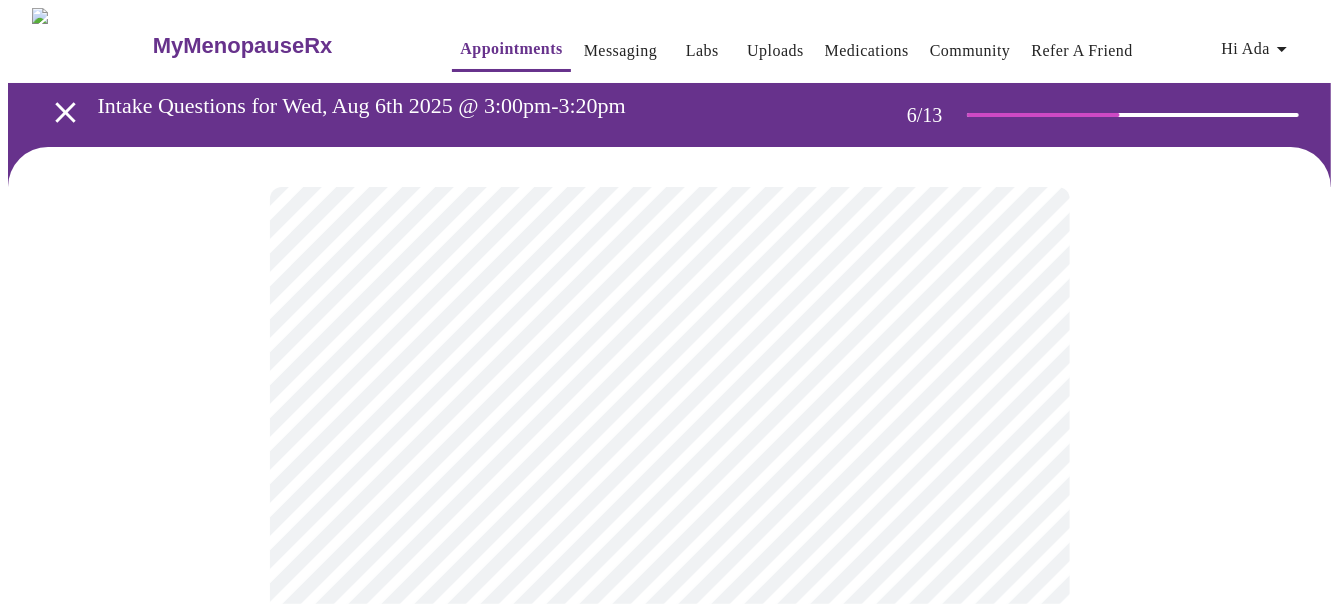 click on "MyMenopauseRx Appointments Messaging Labs Uploads Medications Community Refer a Friend Hi Ada   Intake Questions for [DATE] @ [TIME]-[TIME] [NUMBER]  /  [NUMBER] Settings Billing Invoices Log out" at bounding box center (669, 527) 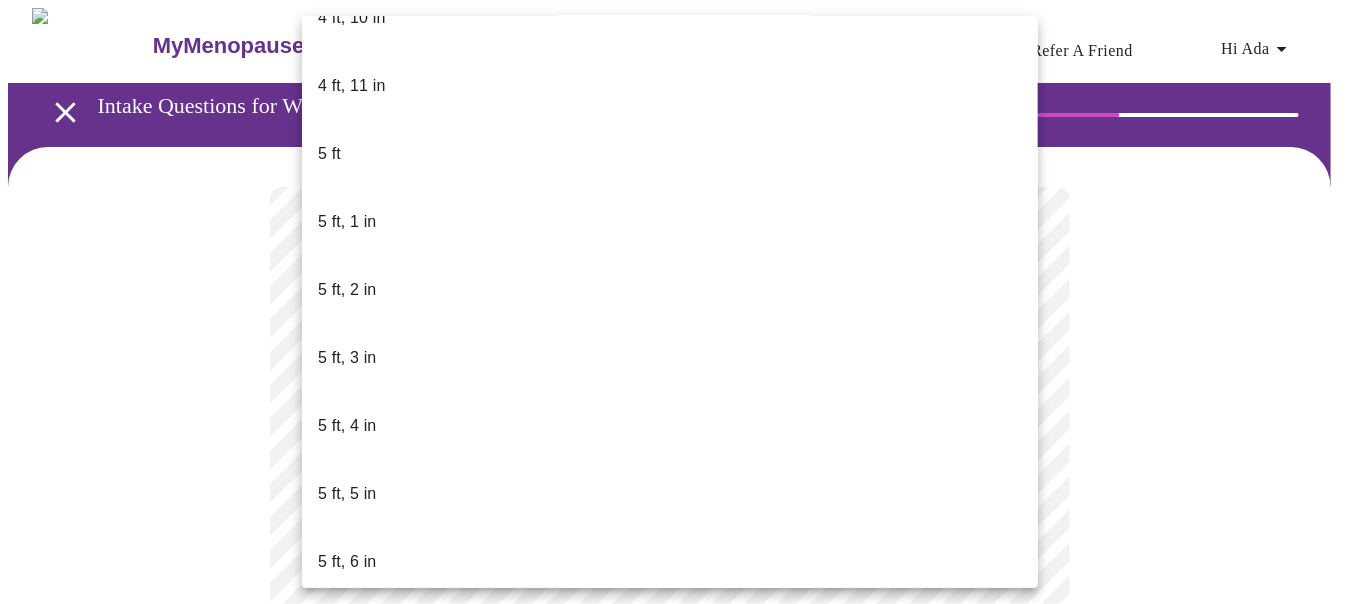 scroll, scrollTop: 1400, scrollLeft: 0, axis: vertical 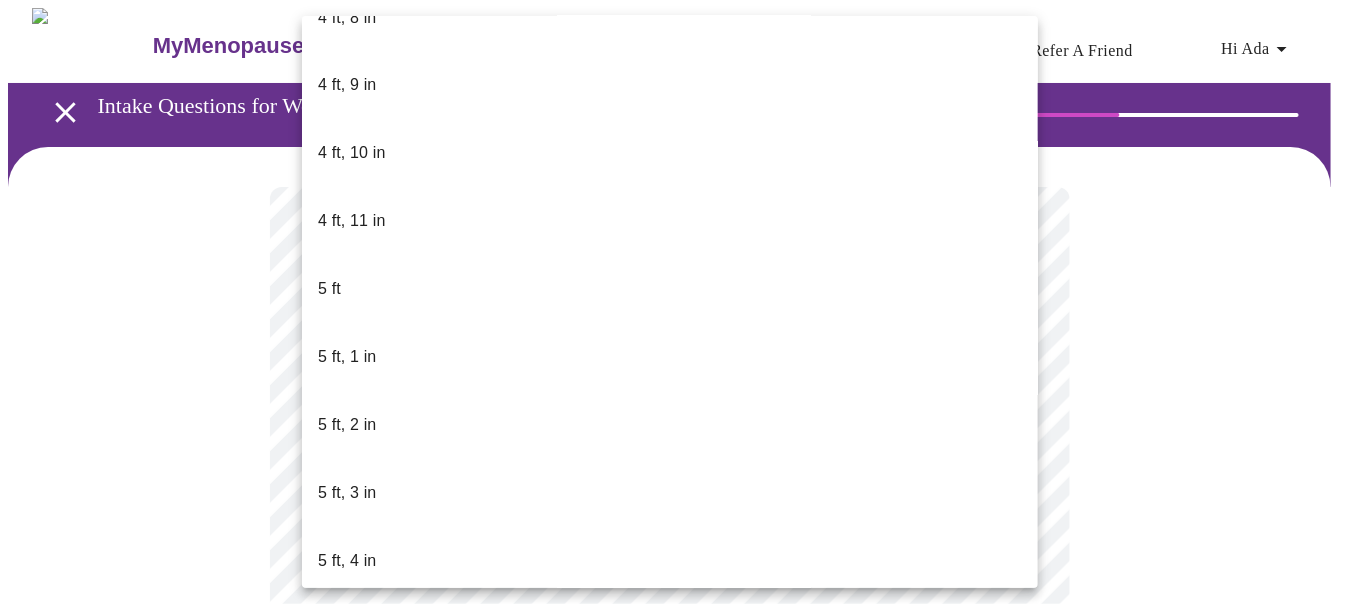 click on "5 ft, 5 in" at bounding box center [347, 630] 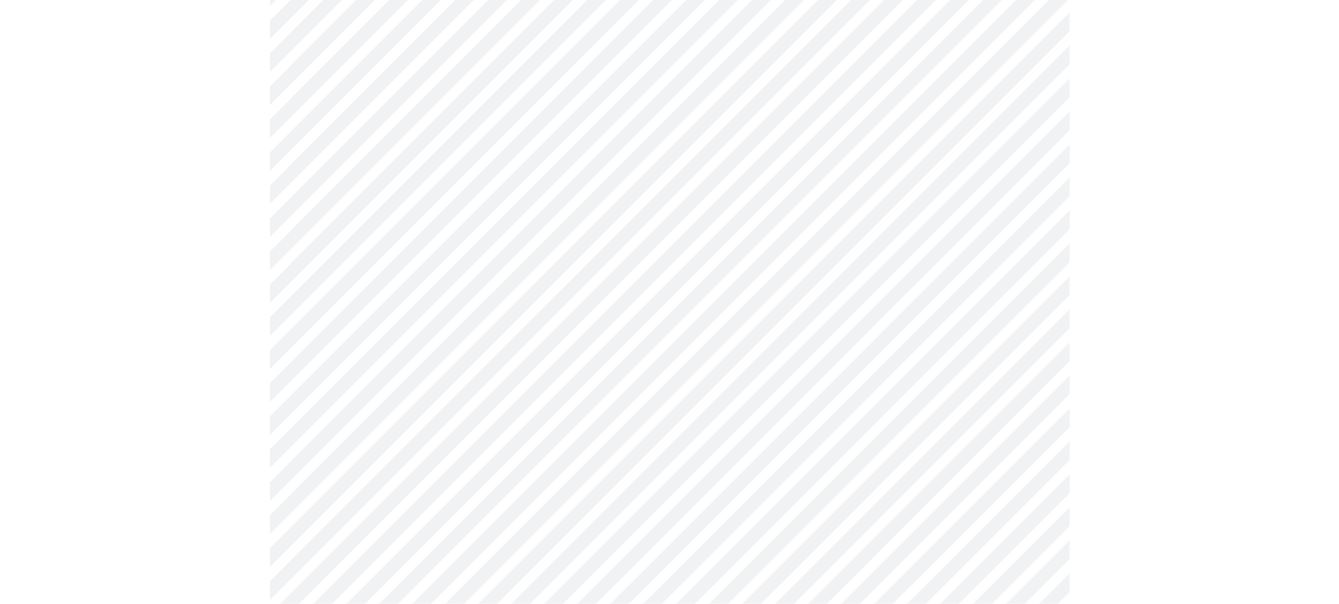 scroll, scrollTop: 314, scrollLeft: 0, axis: vertical 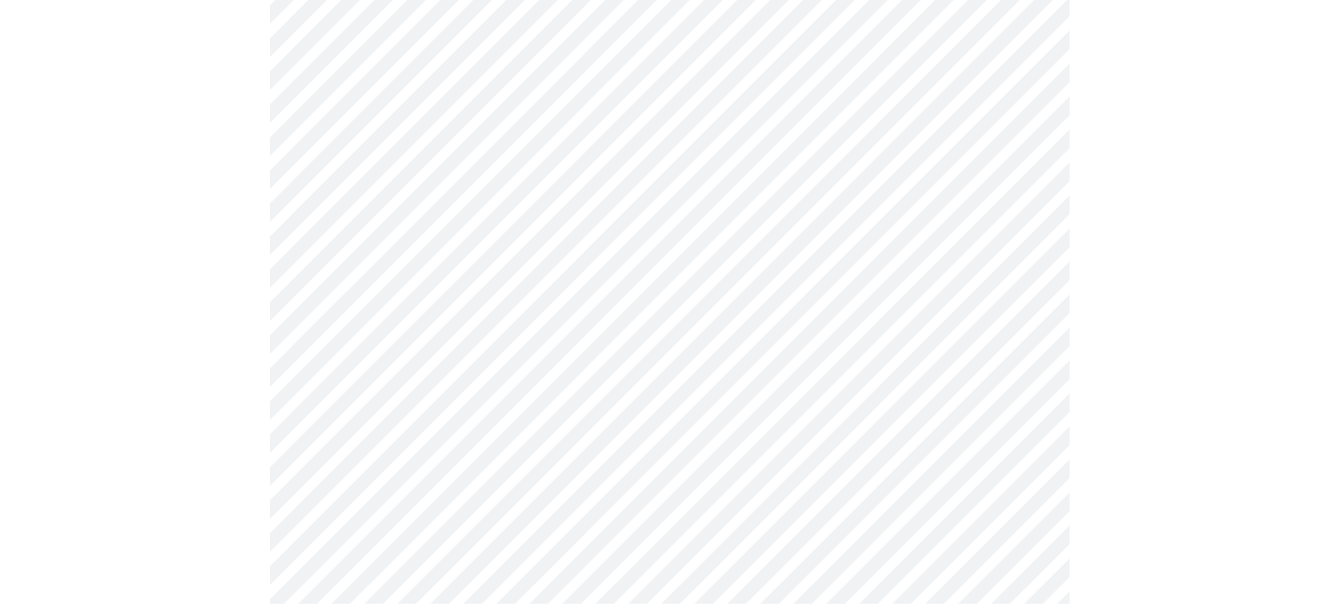 click at bounding box center (669, 291) 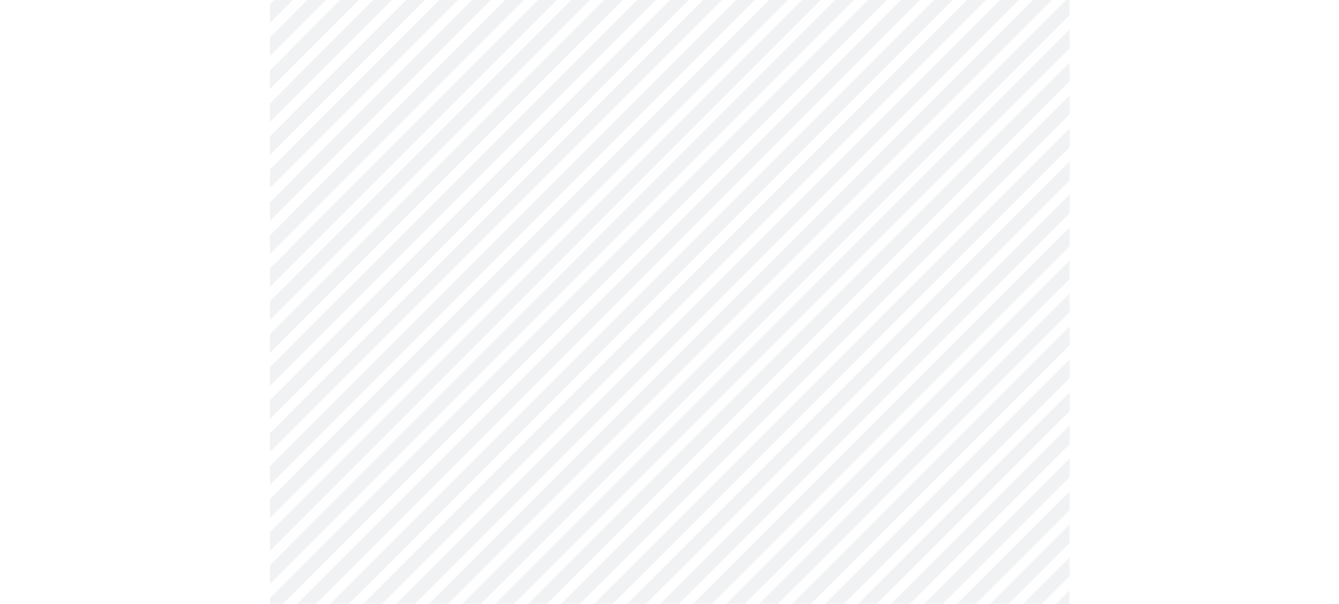 scroll, scrollTop: 5200, scrollLeft: 0, axis: vertical 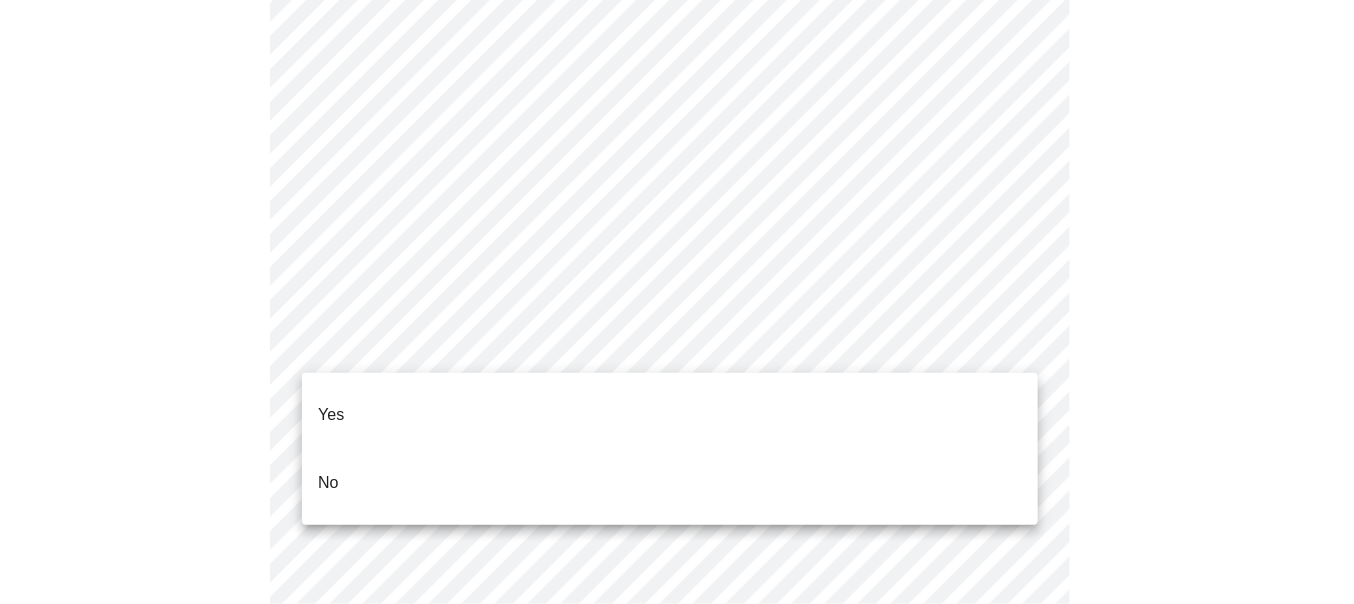 click on "MyMenopauseRx Appointments Messaging Labs Uploads Medications Community Refer a Friend Hi Ada   Intake Questions for Wed, Aug 6th 2025 @ 3:00pm-3:20pm 7  /  13 Settings Billing Invoices Log out Yes
No" at bounding box center (677, -2012) 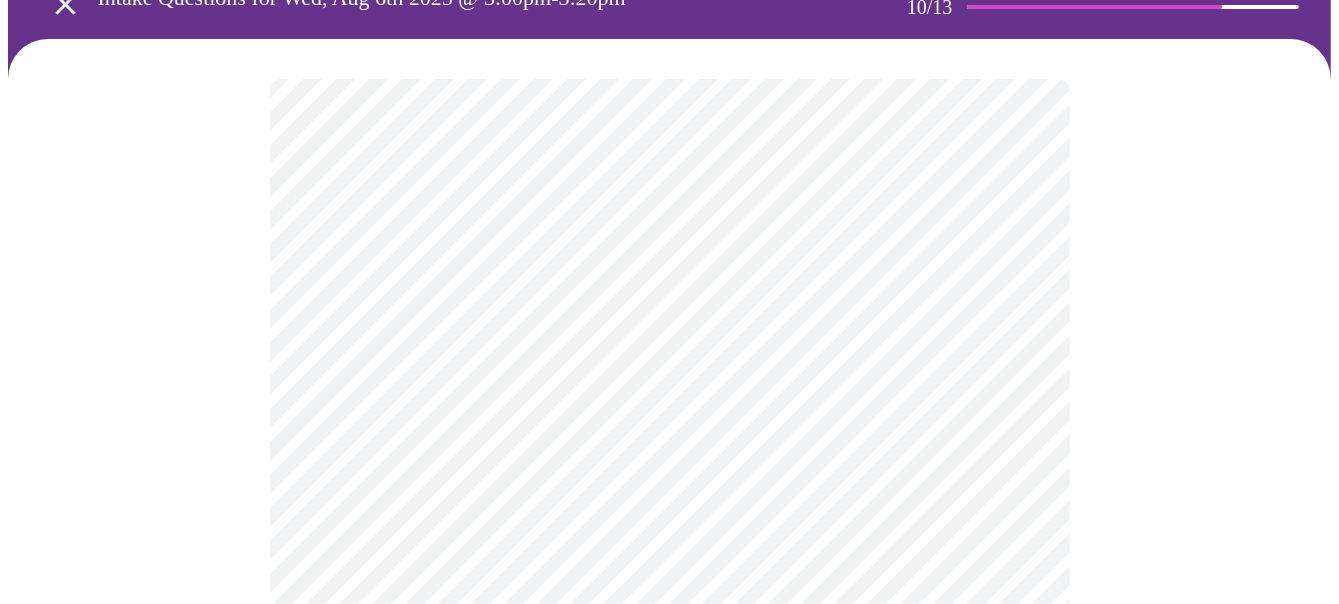 scroll, scrollTop: 200, scrollLeft: 0, axis: vertical 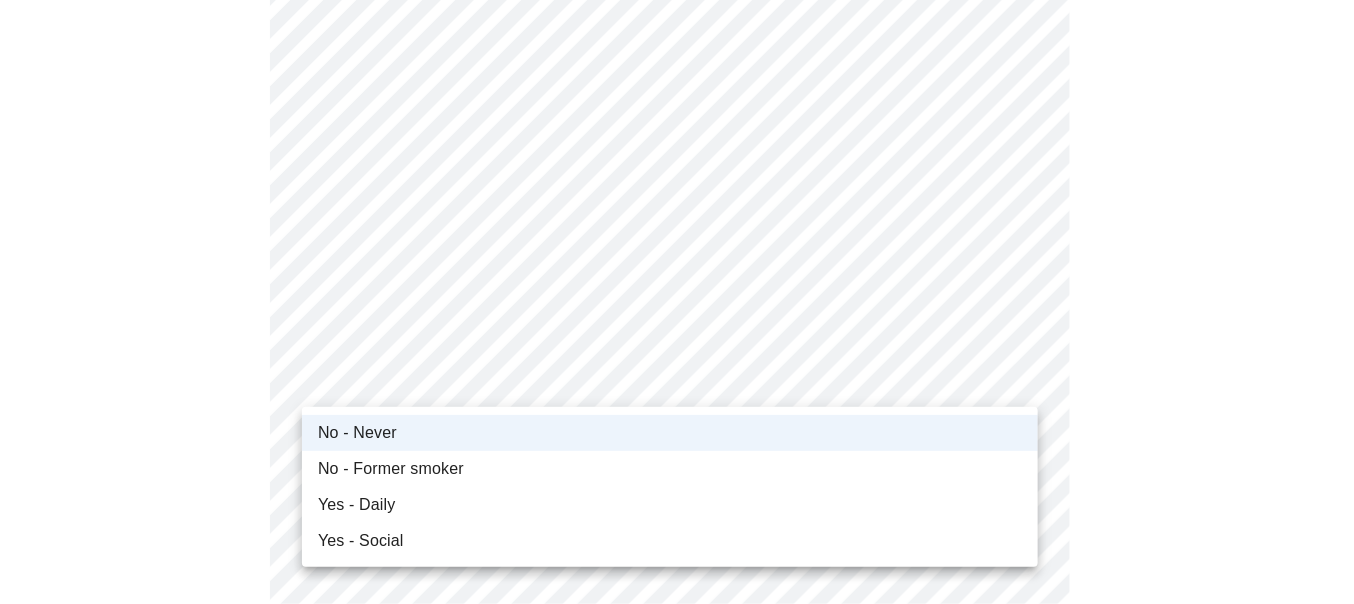 click on "MyMenopauseRx Appointments Messaging Labs Uploads Medications Community Refer a Friend Hi Ada   Intake Questions for [DATE] @ [TIME]-[TIME] [NUMBER]  /  [NUMBER] Settings Billing Invoices Log out No - Never No - Former smoker Yes - Daily Yes - Social" at bounding box center [677, 1098] 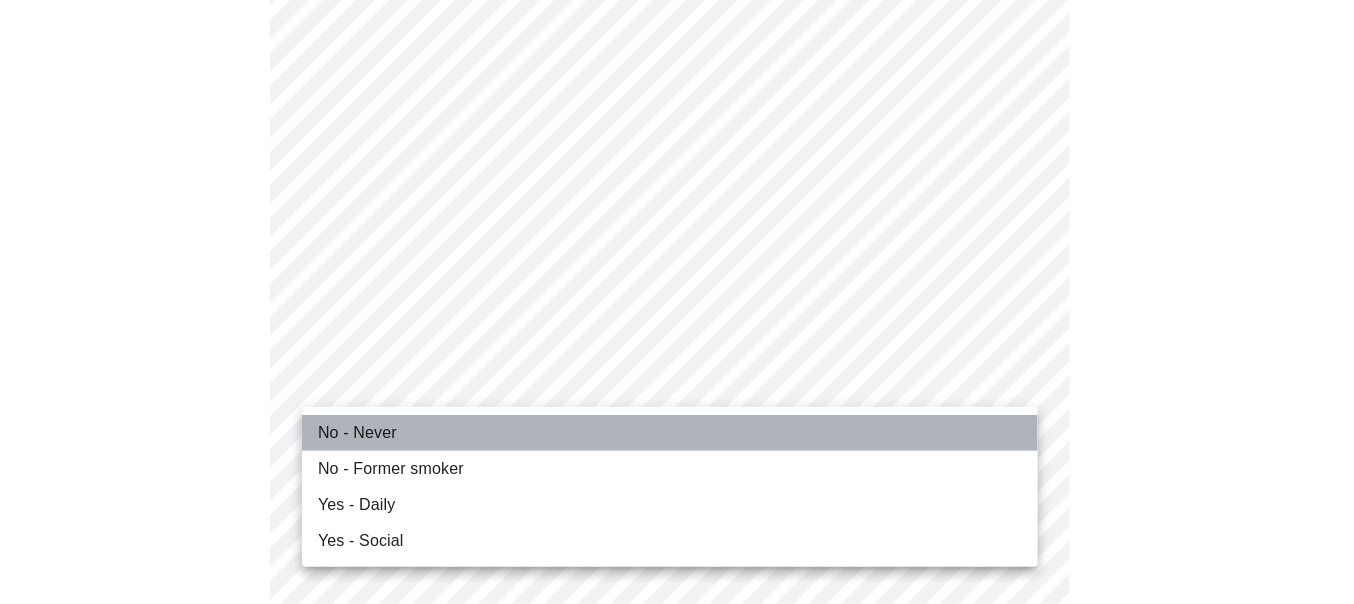 click on "No - Never" at bounding box center [357, 433] 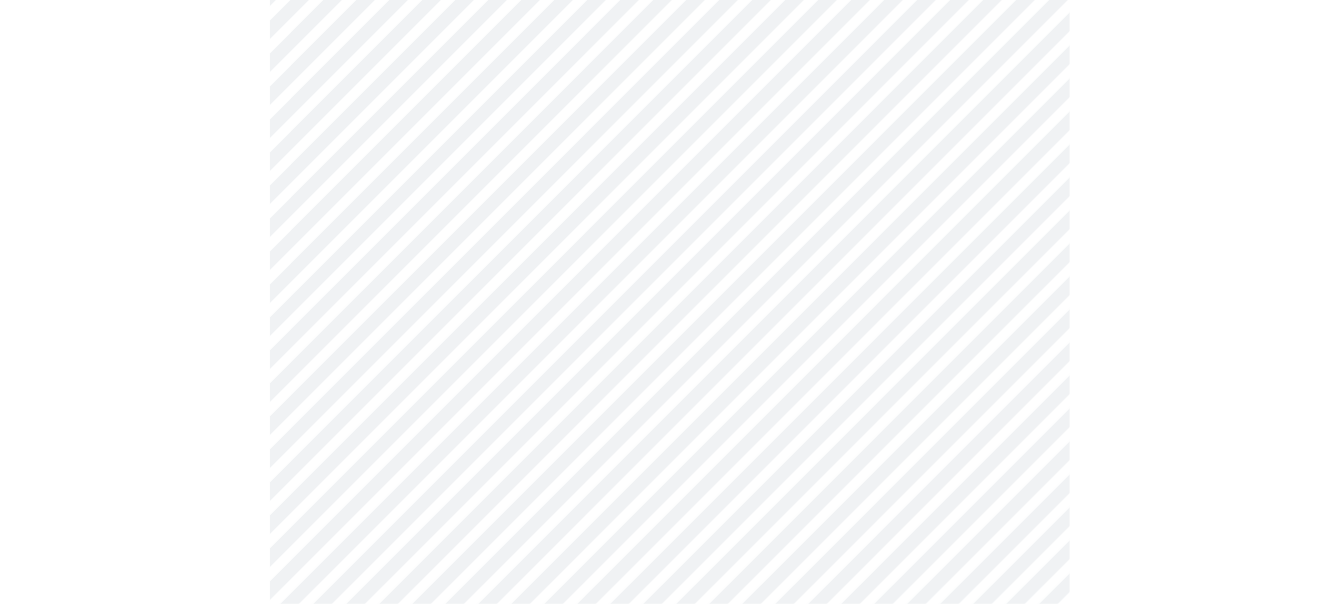 click at bounding box center [669, 1168] 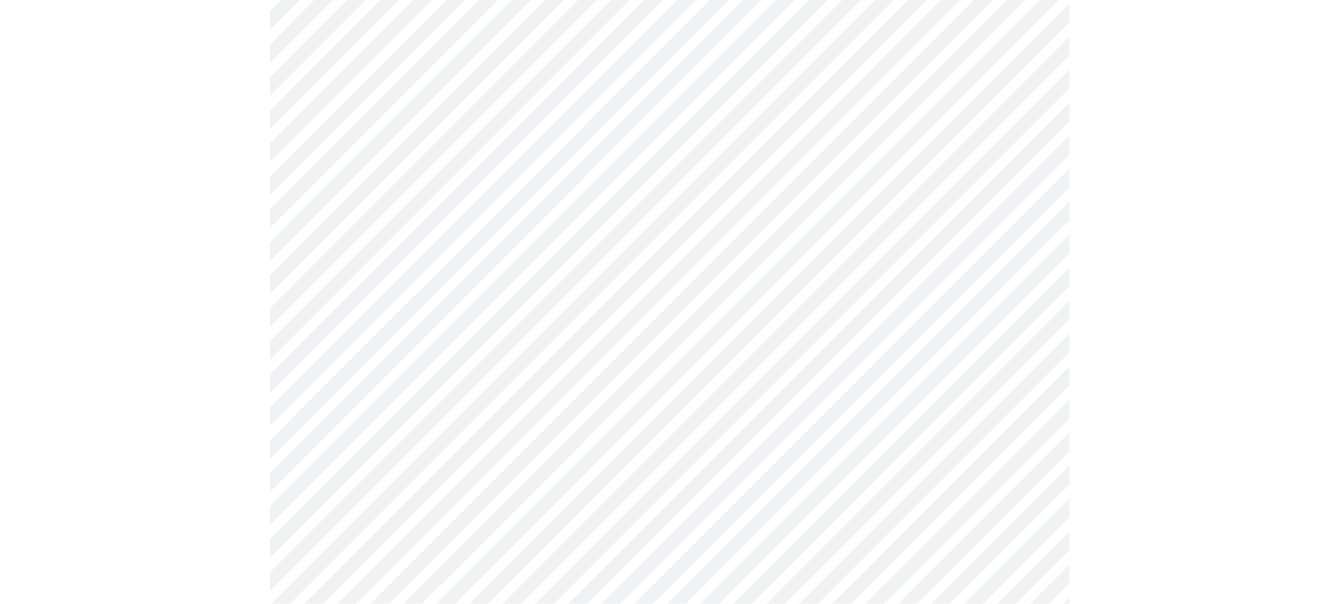 scroll, scrollTop: 1700, scrollLeft: 0, axis: vertical 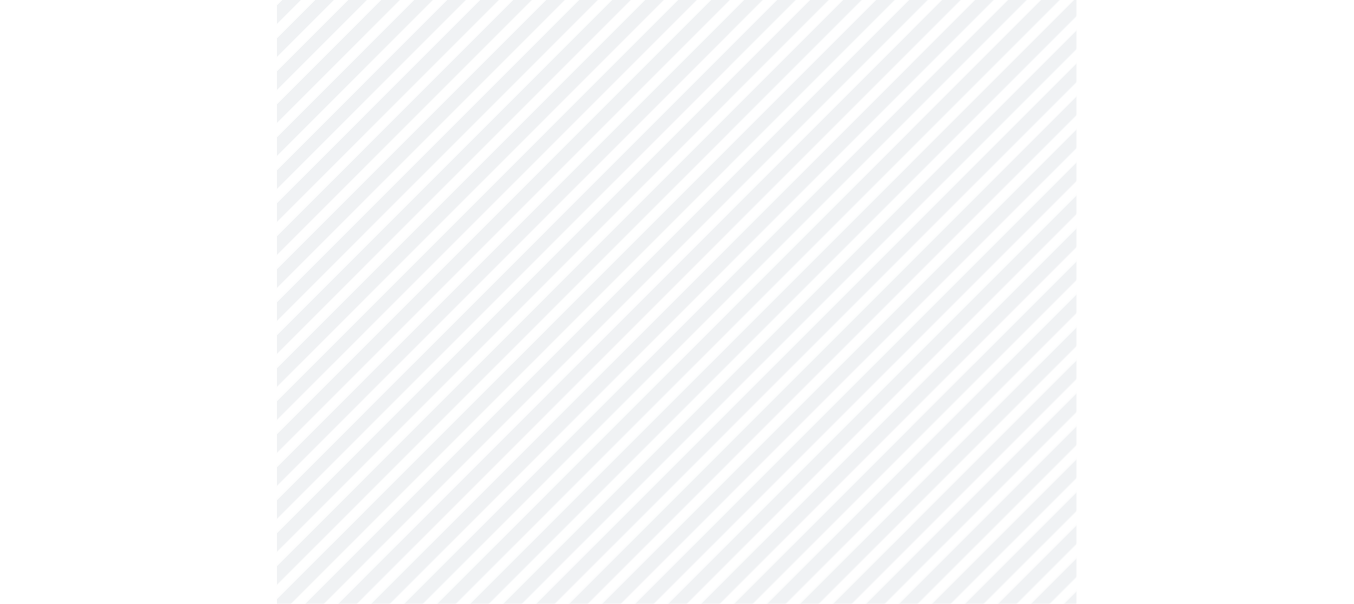 click on "MyMenopauseRx Appointments Messaging Labs Uploads Medications Community Refer a Friend Hi Ada   Intake Questions for [DATE] @ [TIME]-[TIME] [NUMBER]  /  [NUMBER] Settings Billing Invoices Log out" at bounding box center (677, -402) 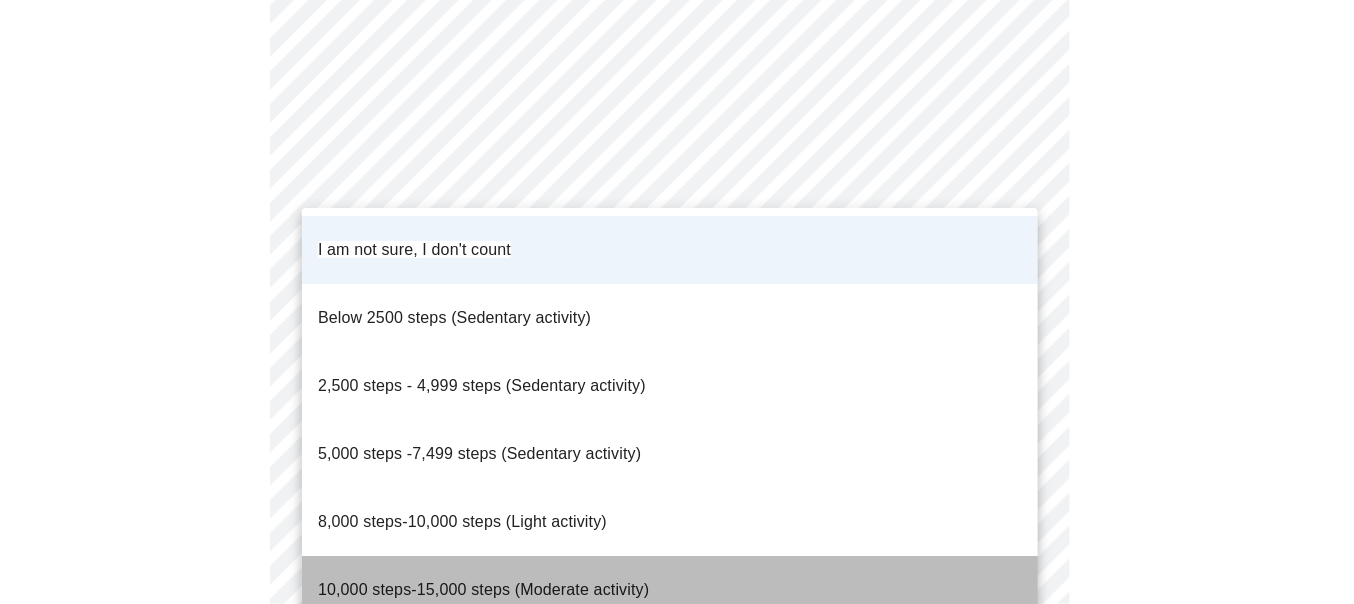click on "10,000 steps-15,000 steps (Moderate activity)" at bounding box center [483, 589] 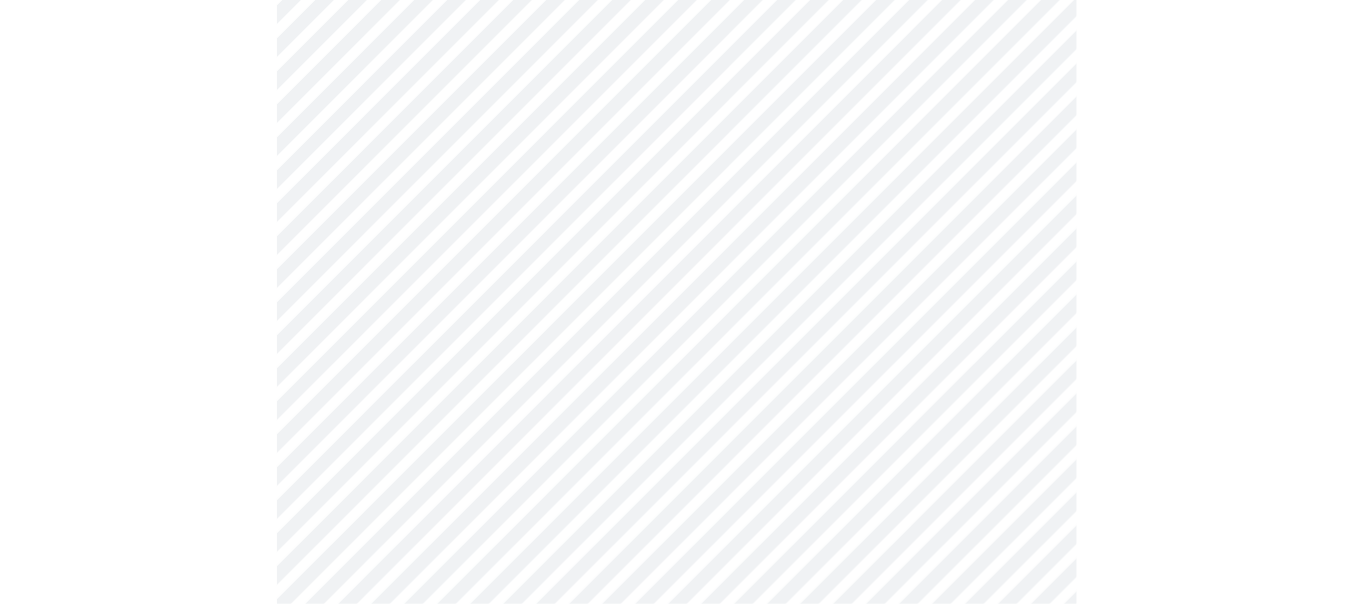 click on "MyMenopauseRx Appointments Messaging Labs Uploads Medications Community Refer a Friend Hi Ada   Intake Questions for [DATE] @ [TIME]-[TIME] [NUMBER]  /  [NUMBER] Settings Billing Invoices Log out" at bounding box center (677, -402) 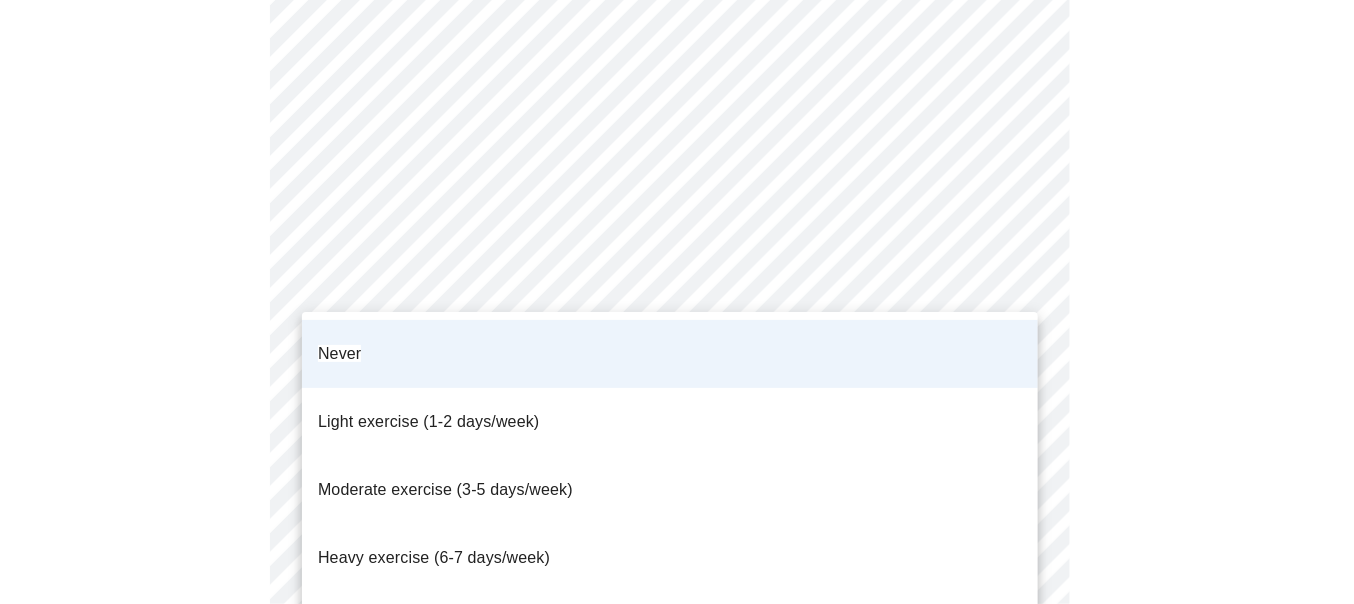 click on "Heavy exercise (6-7 days/week)" at bounding box center (434, 557) 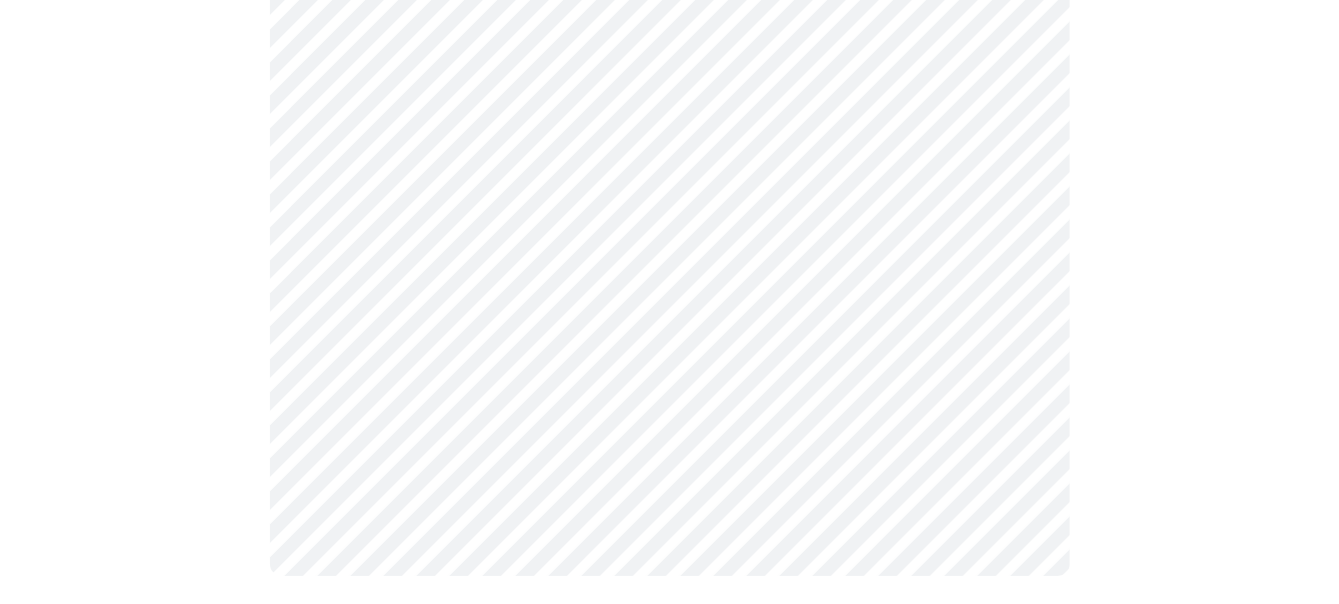 scroll, scrollTop: 1976, scrollLeft: 0, axis: vertical 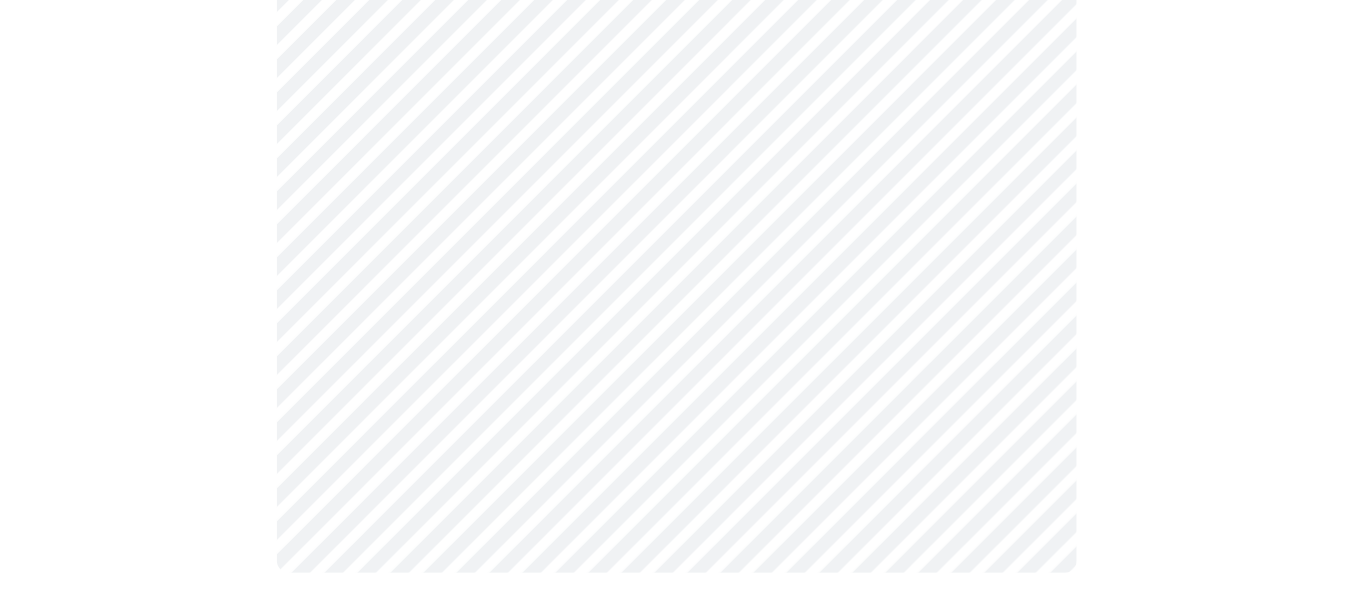 click on "MyMenopauseRx Appointments Messaging Labs Uploads Medications Community Refer a Friend Hi Ada   Intake Questions for [DATE] @ [TIME]-[TIME] [NUMBER]  /  [NUMBER] Settings Billing Invoices Log out" at bounding box center [677, -678] 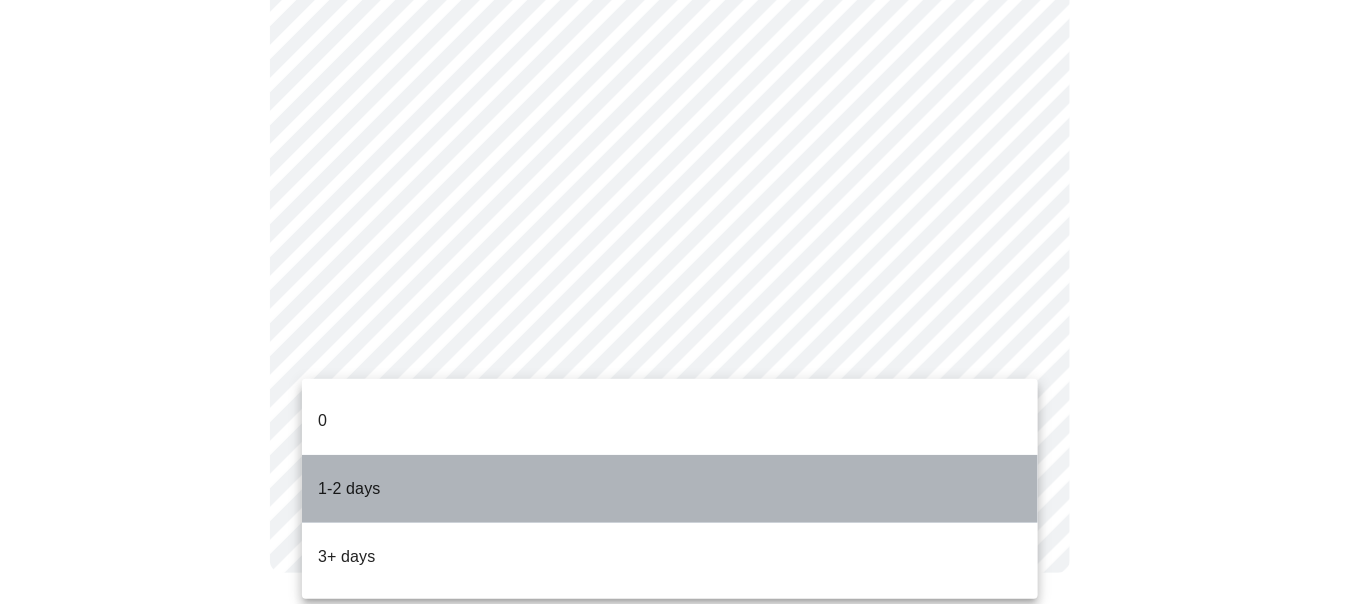 click on "1-2 days" at bounding box center [670, 489] 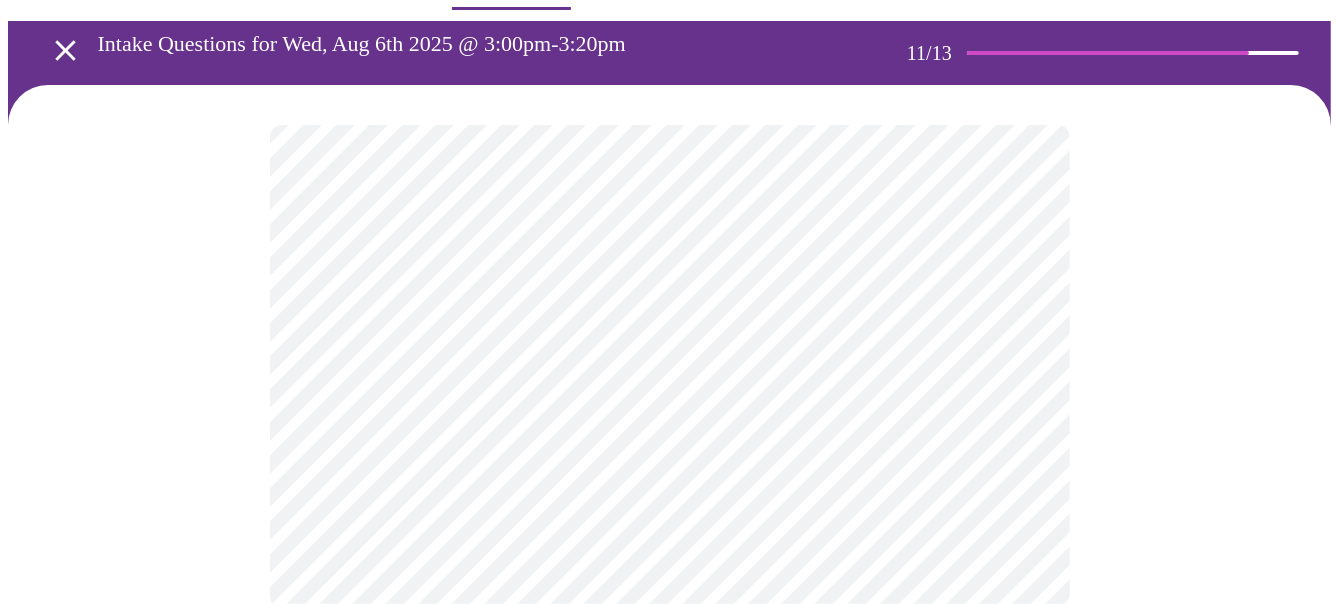 scroll, scrollTop: 97, scrollLeft: 0, axis: vertical 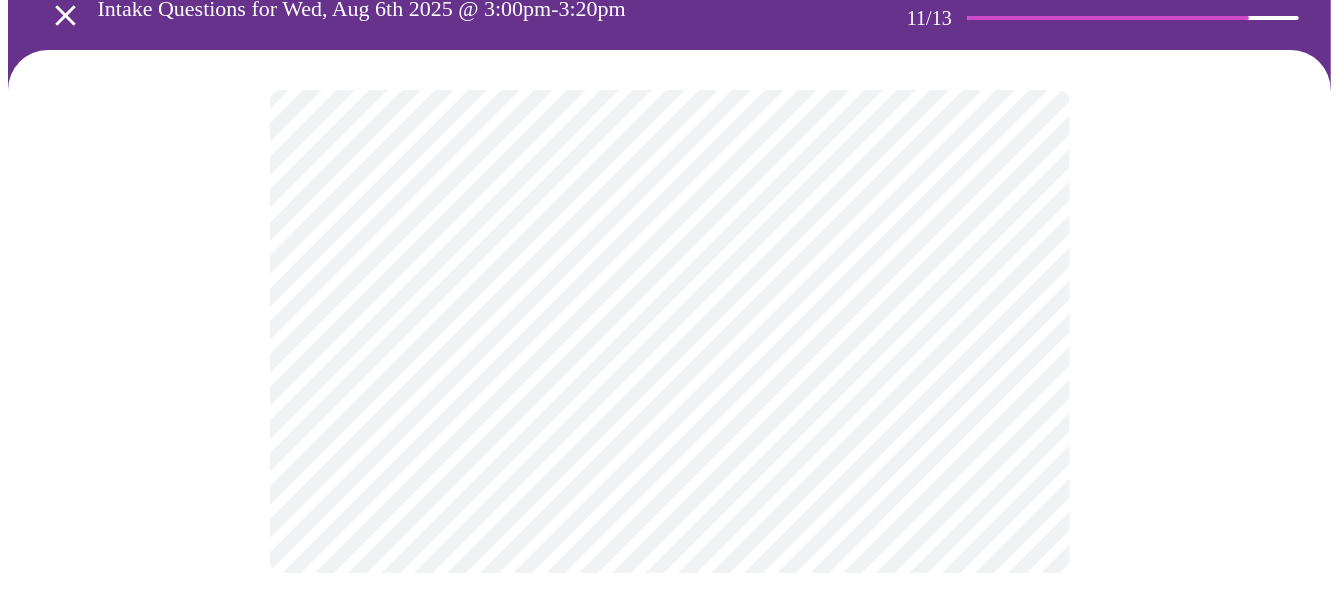click on "MyMenopauseRx Appointments Messaging Labs Uploads Medications Community Refer a Friend Hi Ada   Intake Questions for [DATE] @ [TIME]-[TIME] [NUMBER]  /  [NUMBER] Settings Billing Invoices Log out" at bounding box center (669, 262) 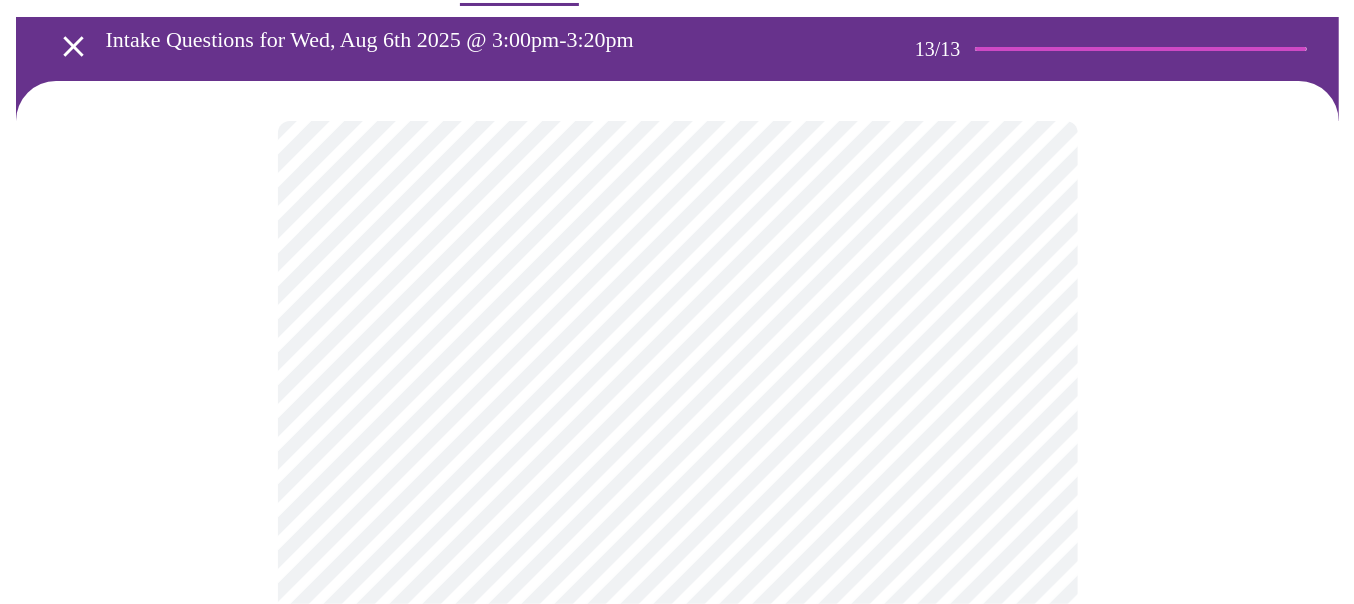 scroll, scrollTop: 200, scrollLeft: 0, axis: vertical 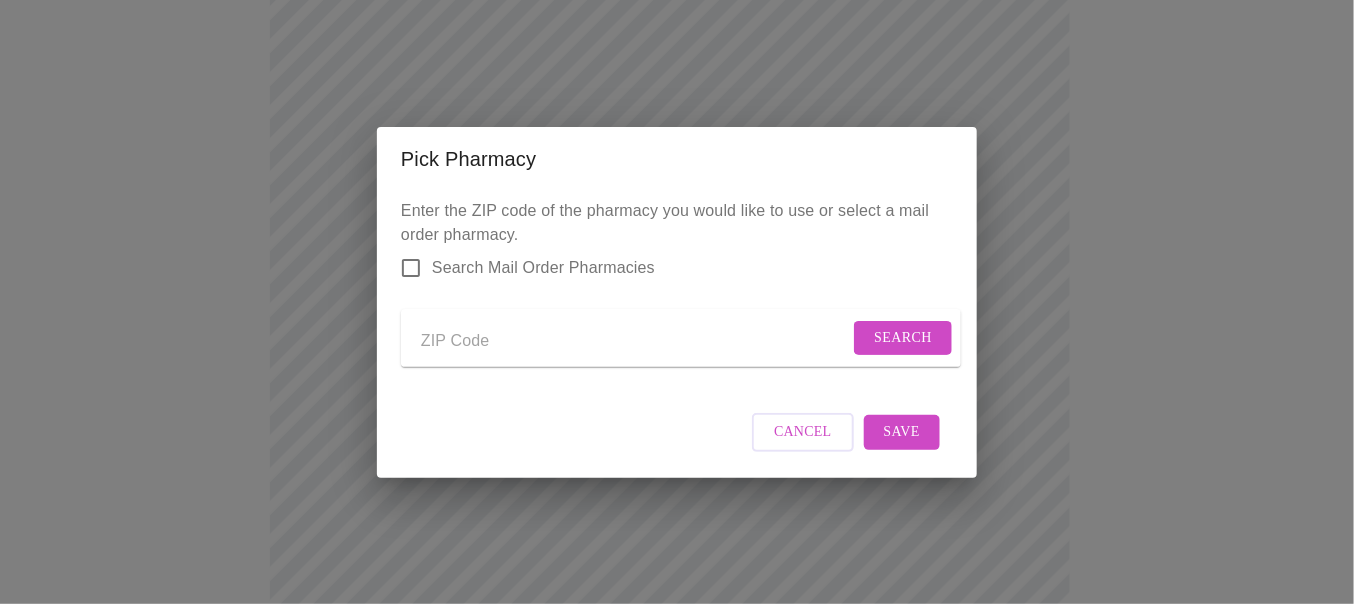 click at bounding box center [635, 342] 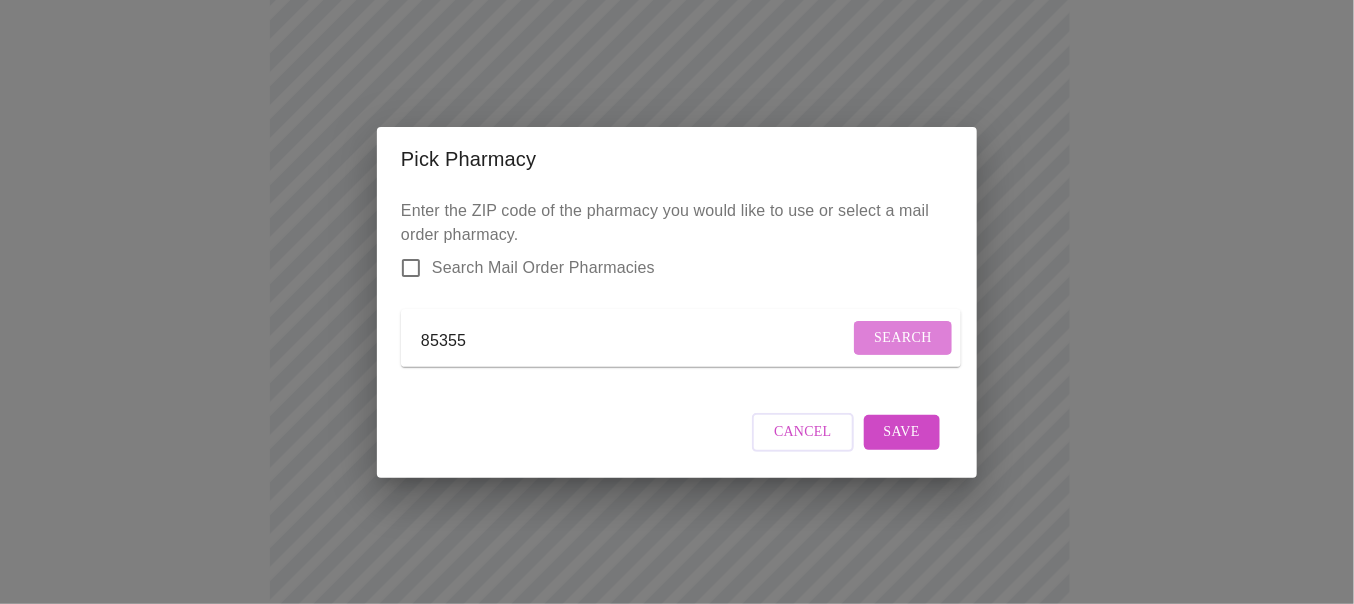 click on "Search" at bounding box center [903, 338] 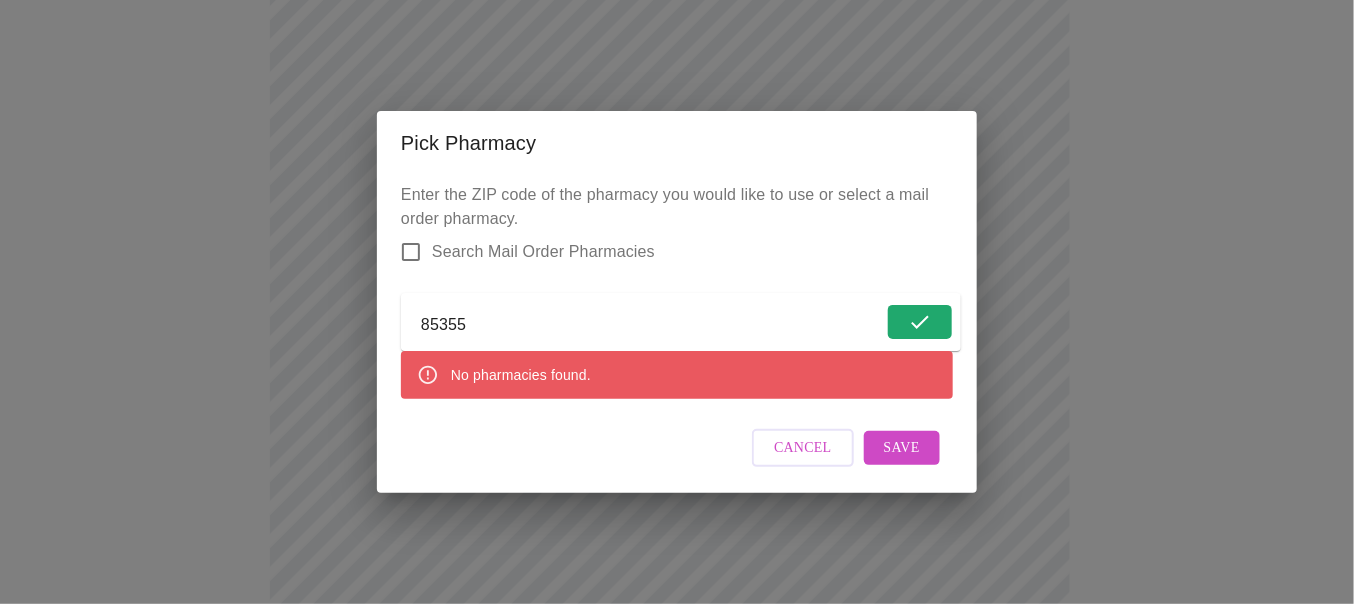 click on "85355" at bounding box center (652, 326) 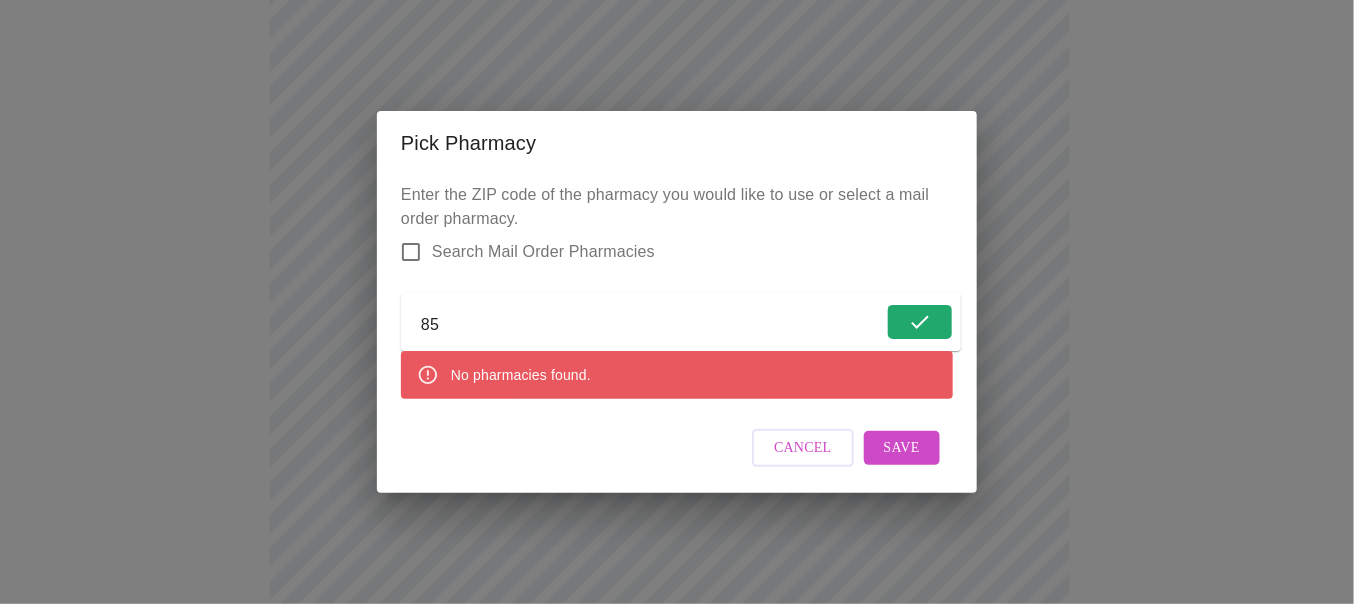 type on "8" 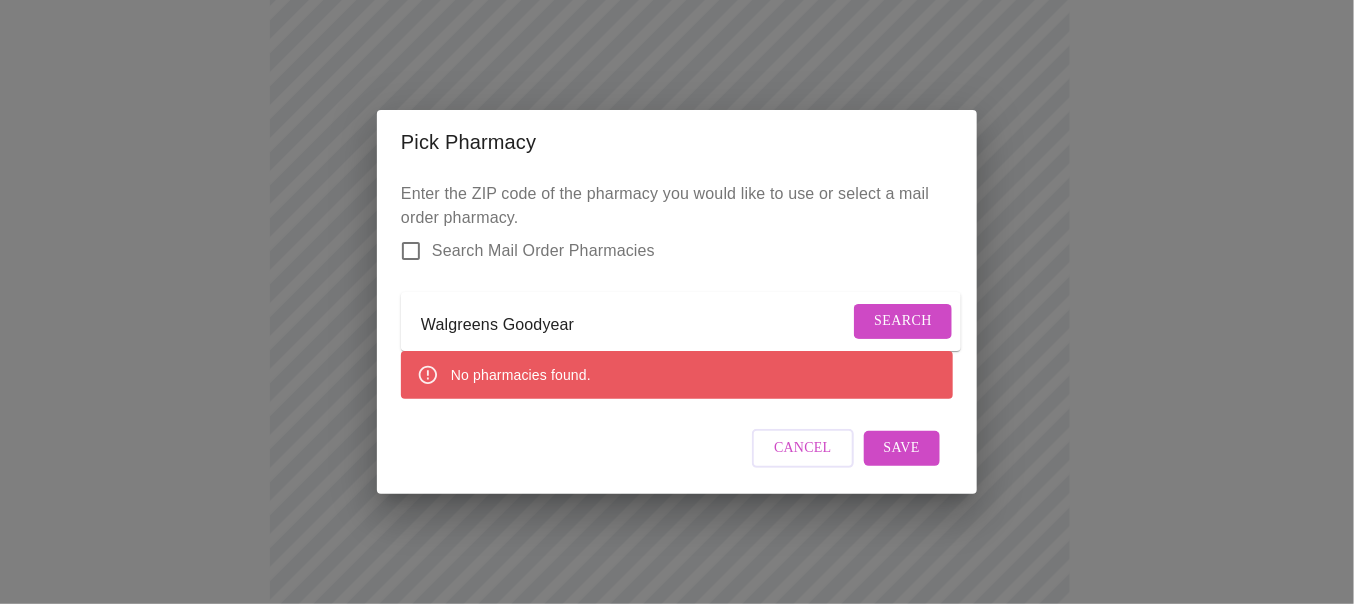 click on "Search" at bounding box center (903, 321) 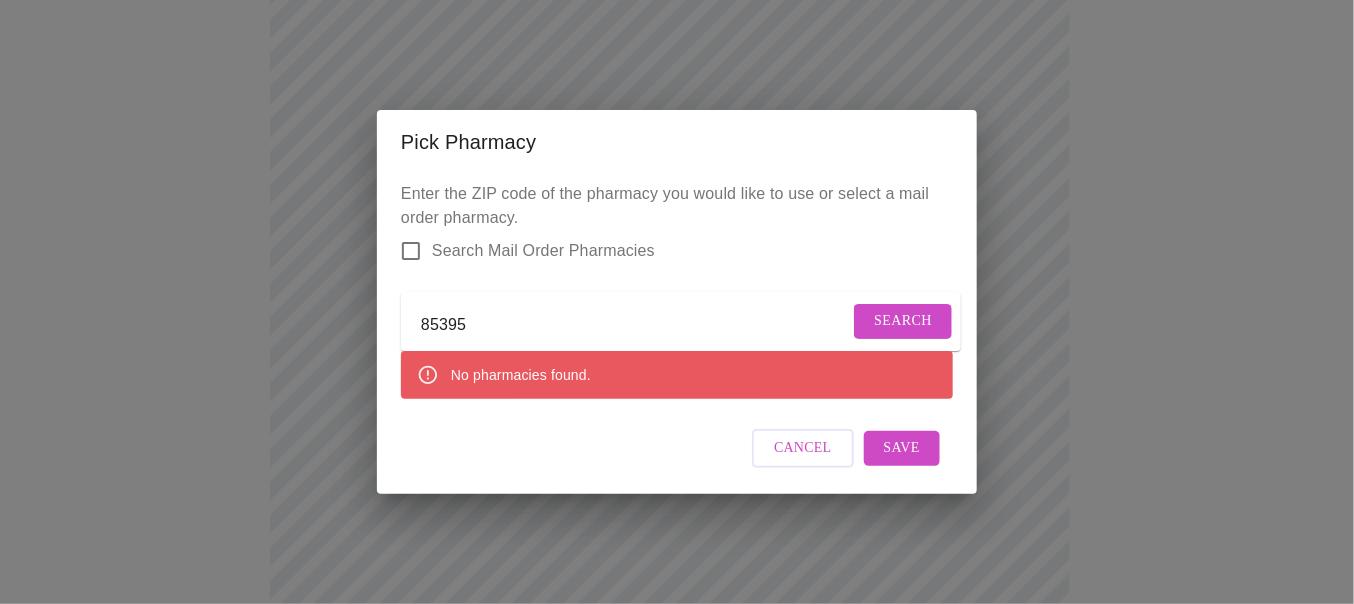 type on "85395" 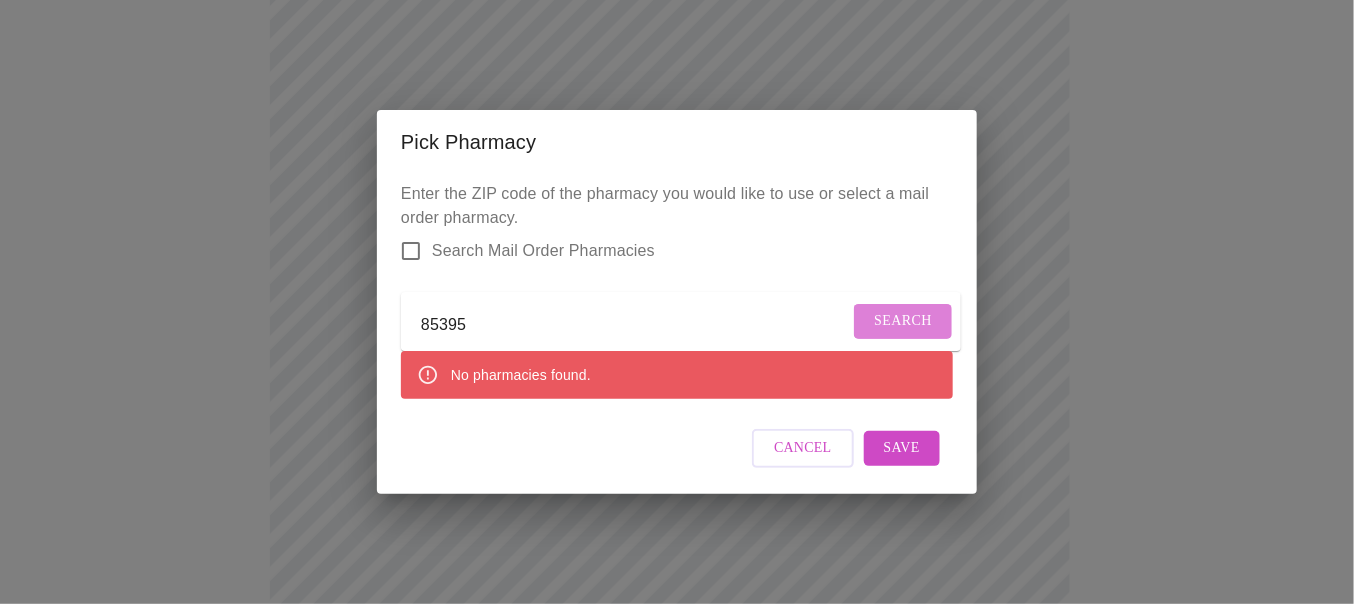 click on "Search" at bounding box center [903, 321] 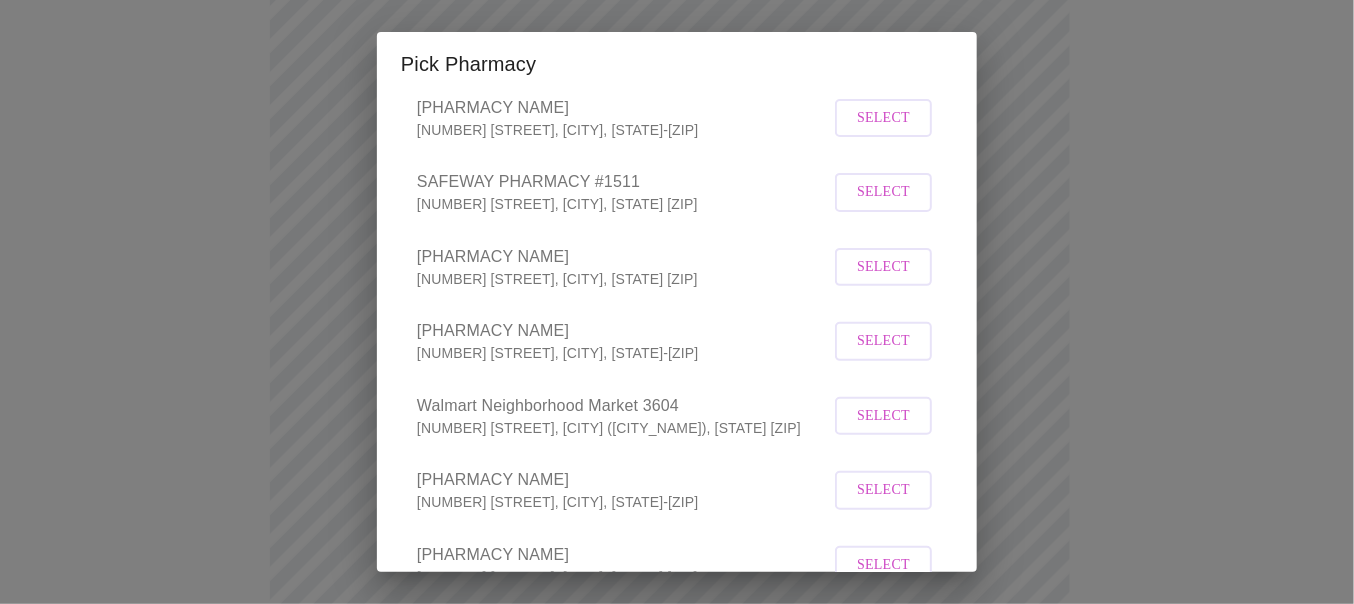 scroll, scrollTop: 300, scrollLeft: 0, axis: vertical 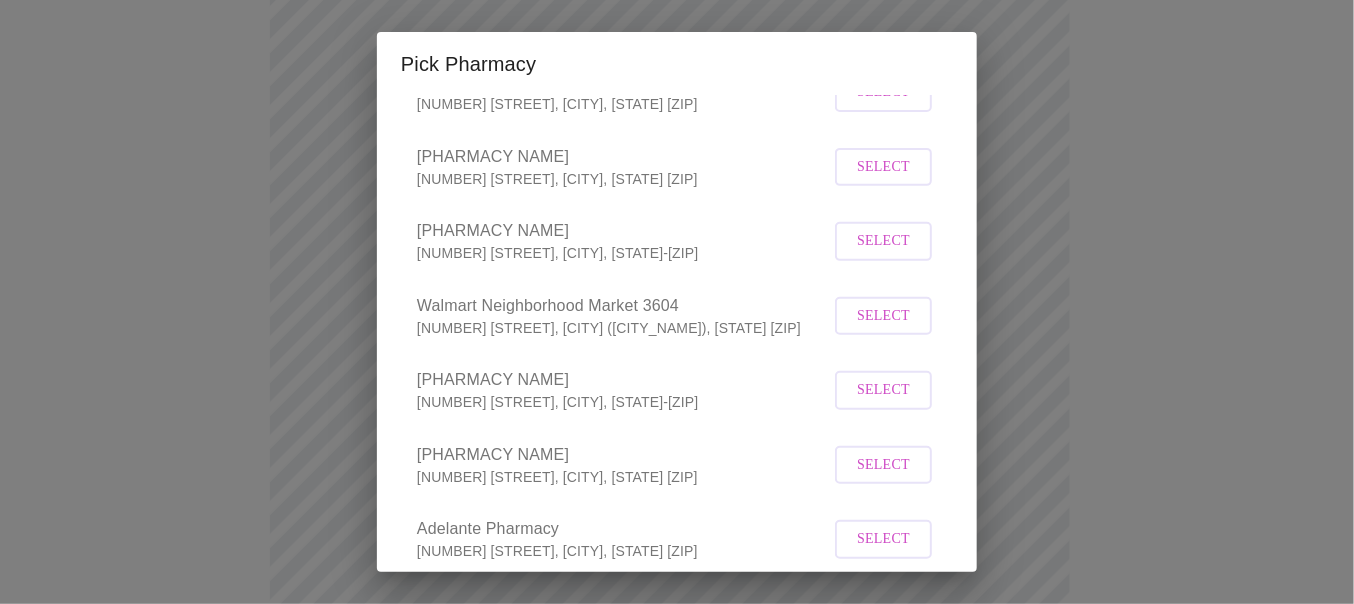 click on "Select" at bounding box center (883, 390) 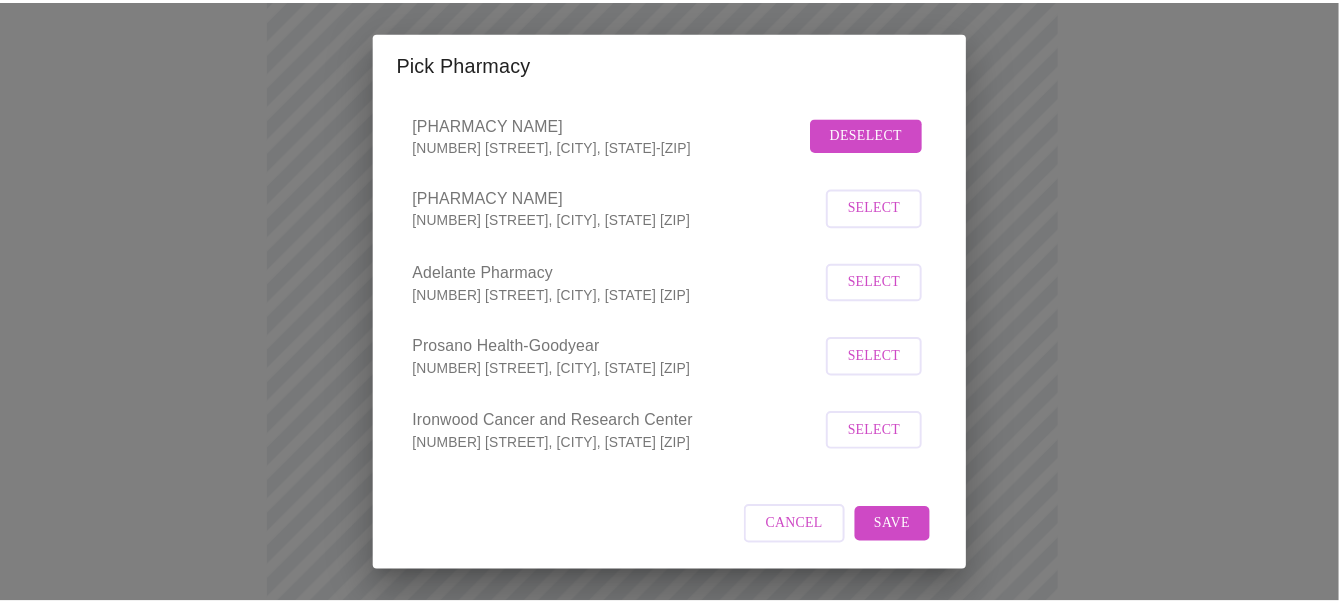 scroll, scrollTop: 593, scrollLeft: 0, axis: vertical 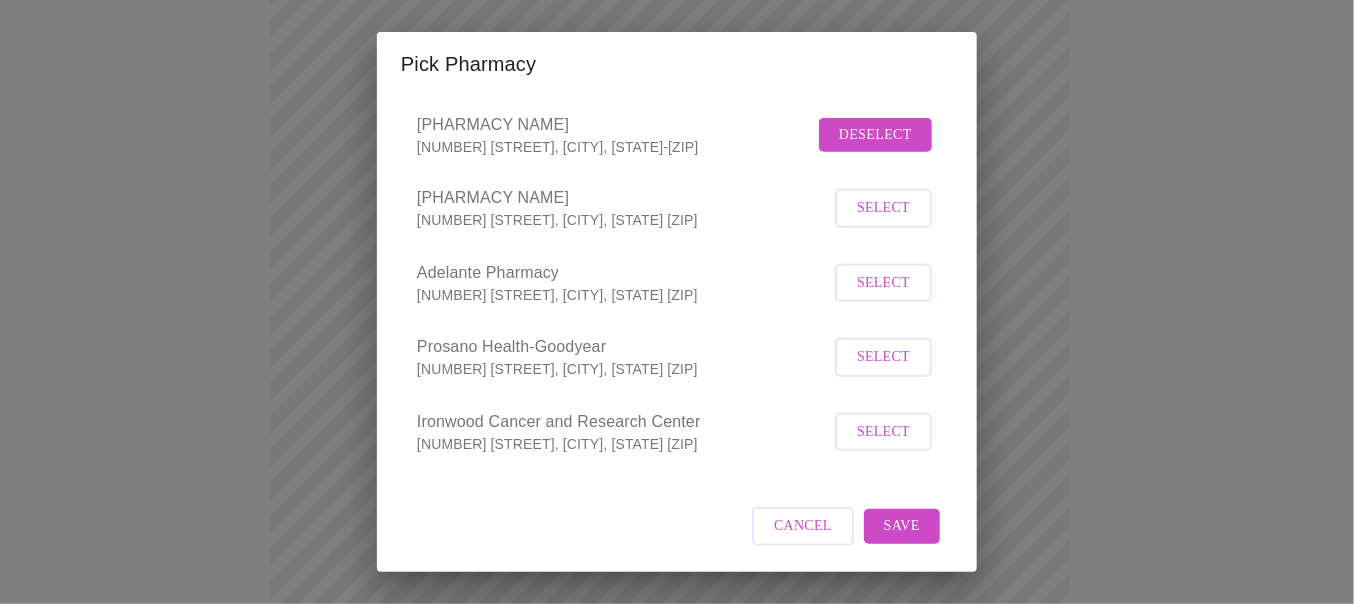 click on "Save" at bounding box center [902, 526] 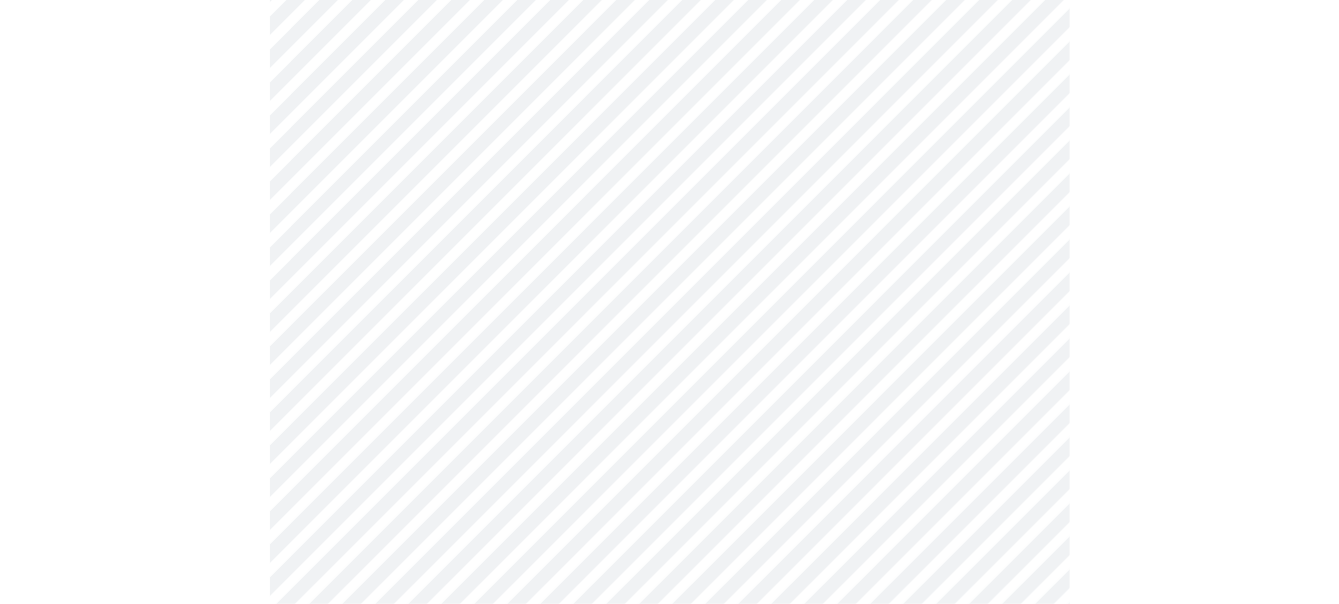 scroll, scrollTop: 400, scrollLeft: 0, axis: vertical 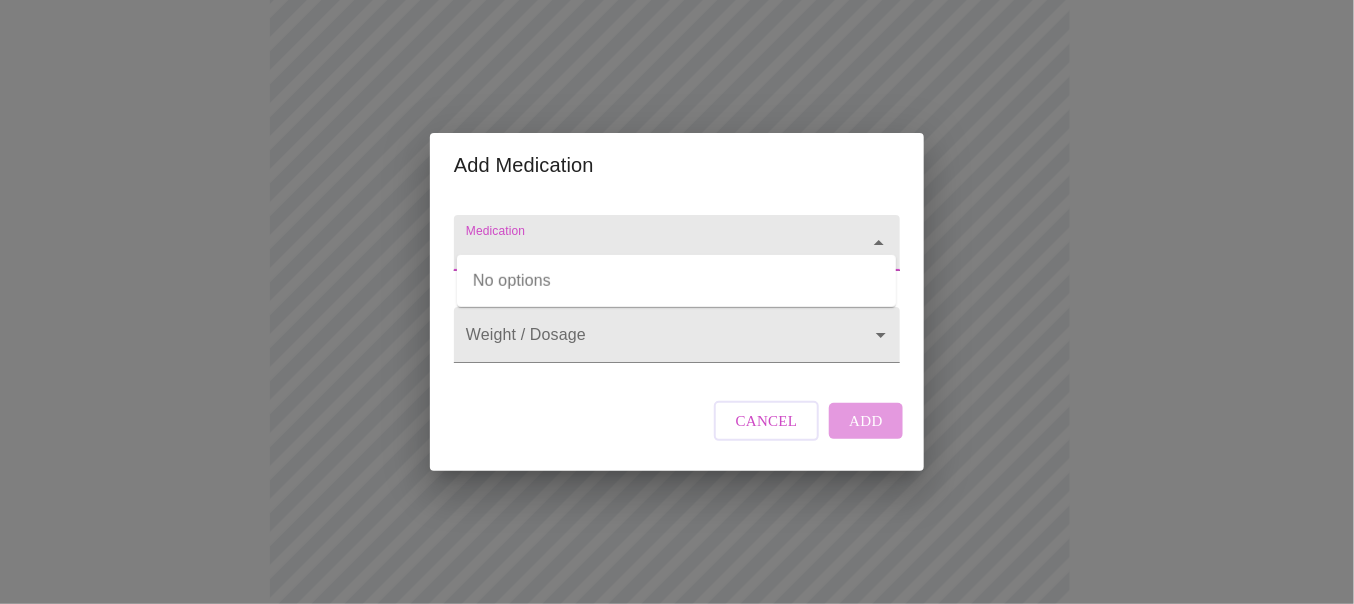 click on "Medication" at bounding box center [648, 252] 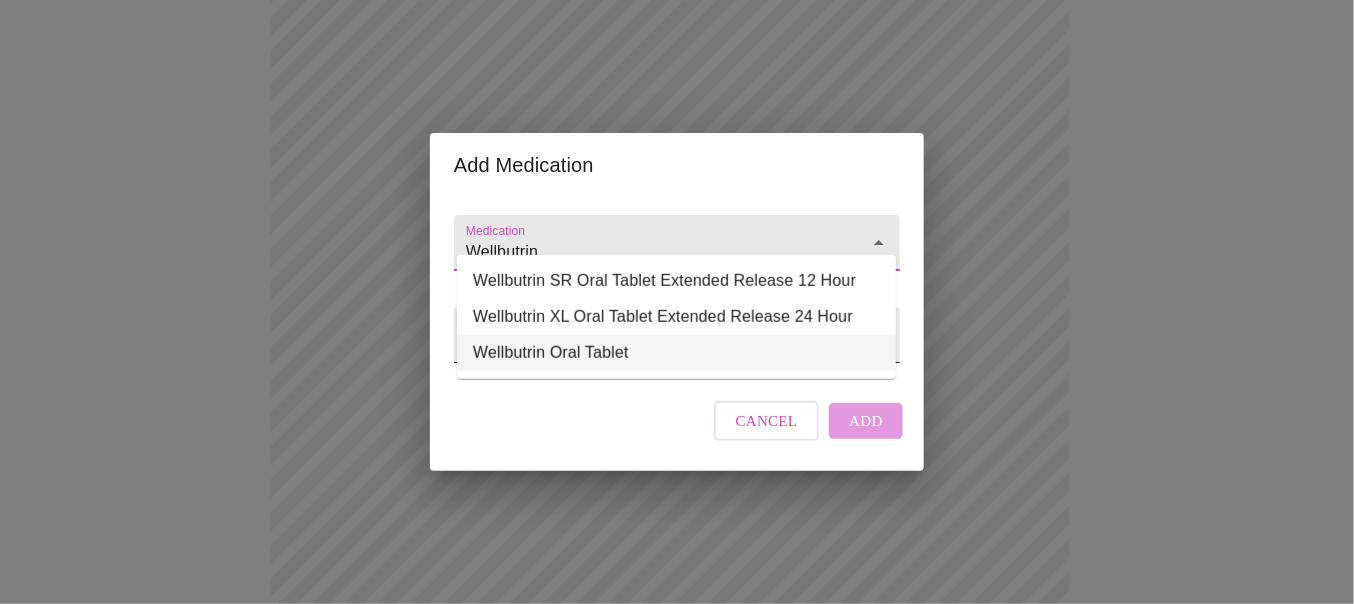 click on "Wellbutrin Oral Tablet" at bounding box center (676, 353) 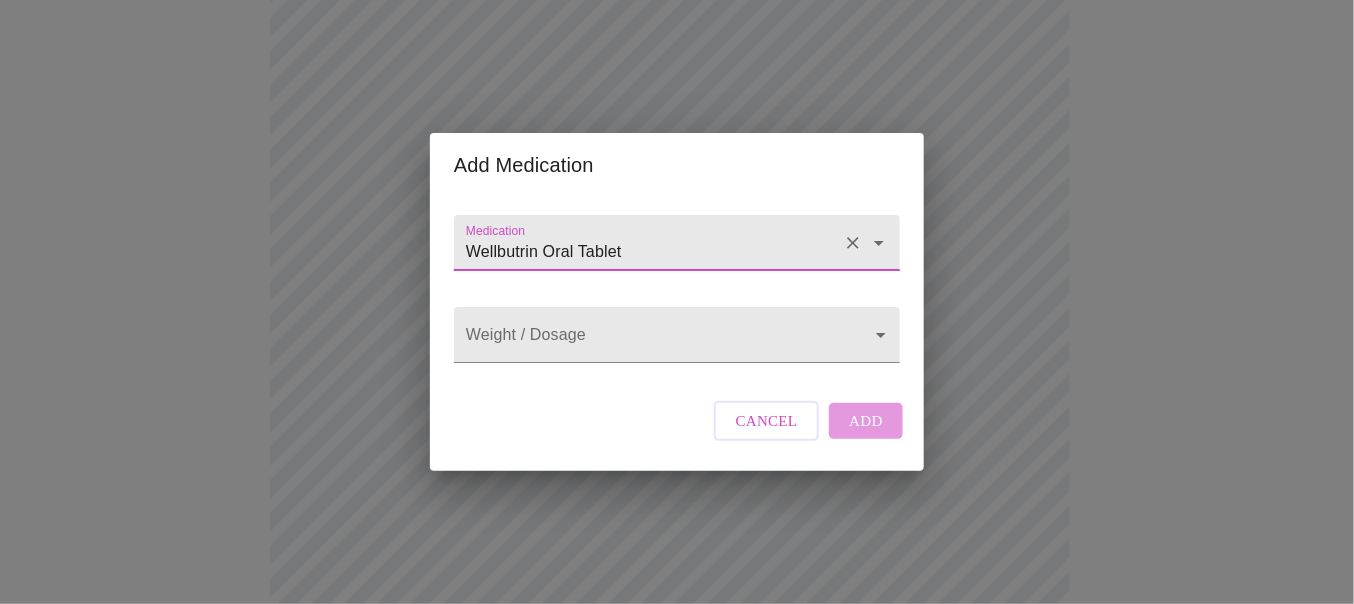 type on "Wellbutrin Oral Tablet" 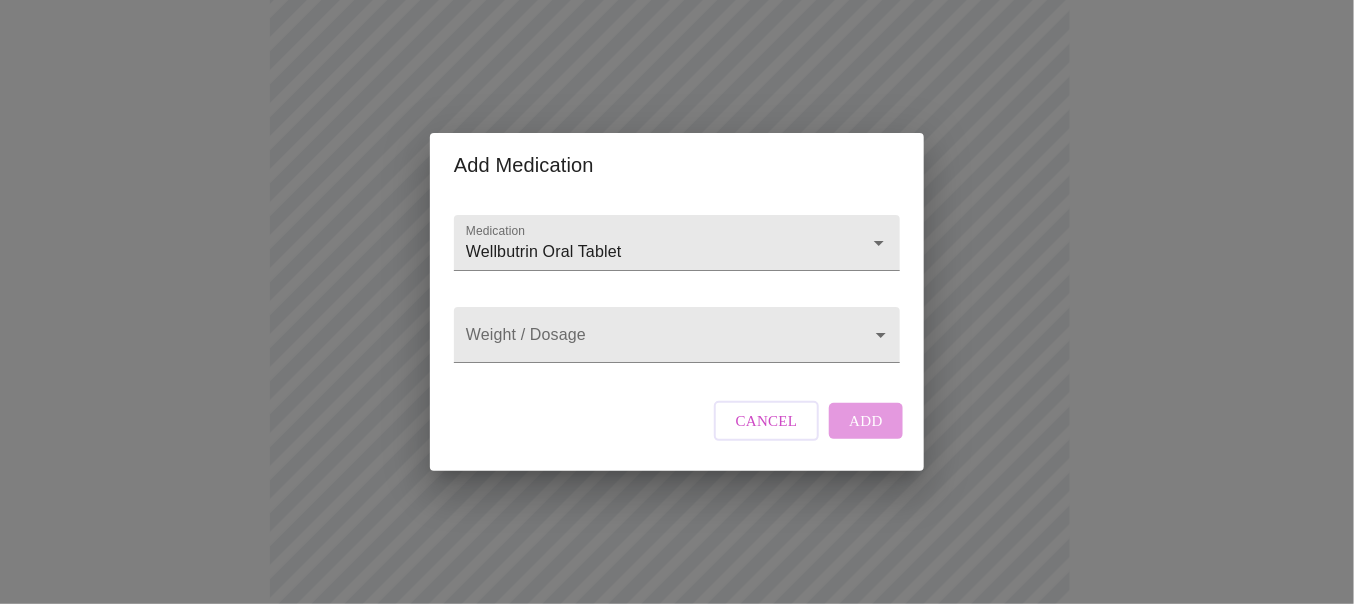 drag, startPoint x: 604, startPoint y: 368, endPoint x: 586, endPoint y: 346, distance: 28.42534 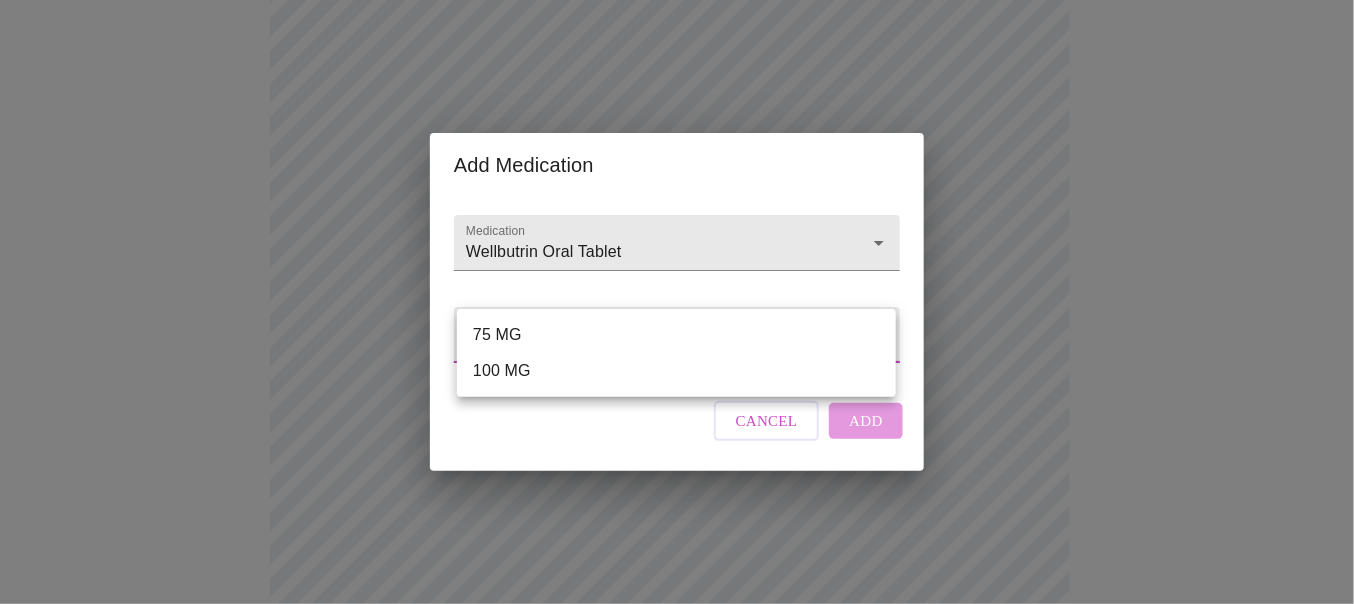 click on "MyMenopauseRx Appointments Messaging Labs Uploads Medications Community Refer a Friend Hi Ada   Intake Questions for [DATE] @ [TIME]-[TIME] [NUMBER]  /  [NUMBER] Settings Billing Invoices Log out Add Medication Medication Wellbutrin Oral Tablet Weight / Dosage ​ Cancel Add [NUMBER] MG [NUMBER] MG" at bounding box center (677, 453) 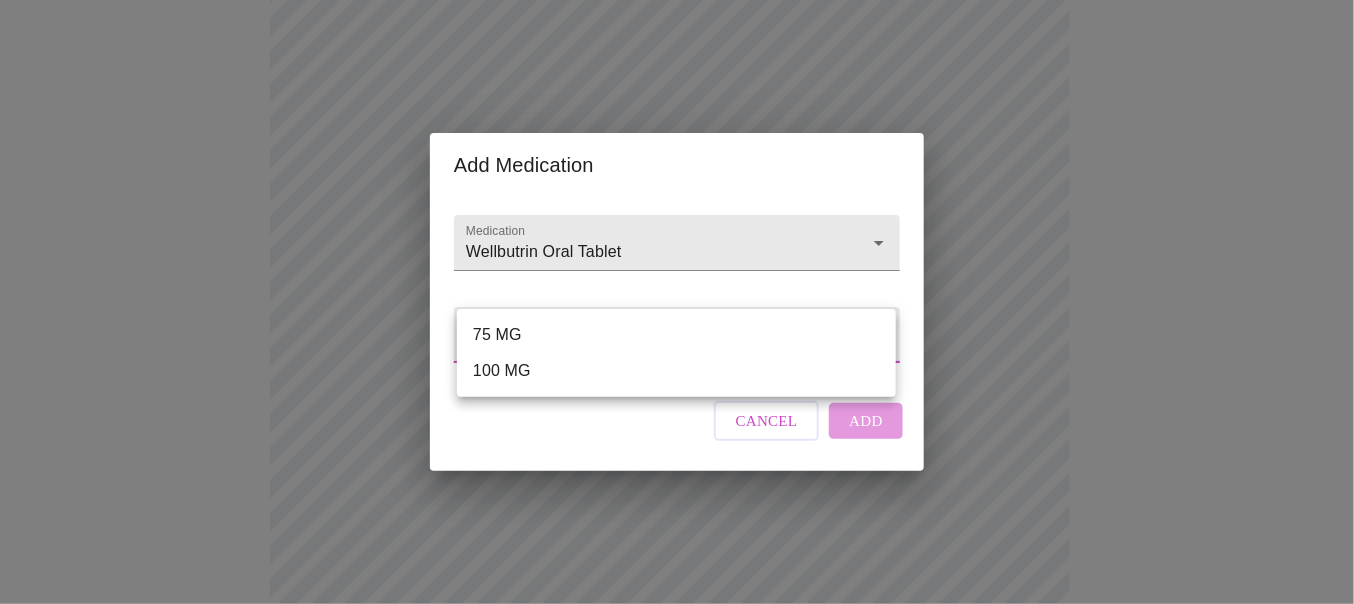 click on "75 MG" at bounding box center (676, 335) 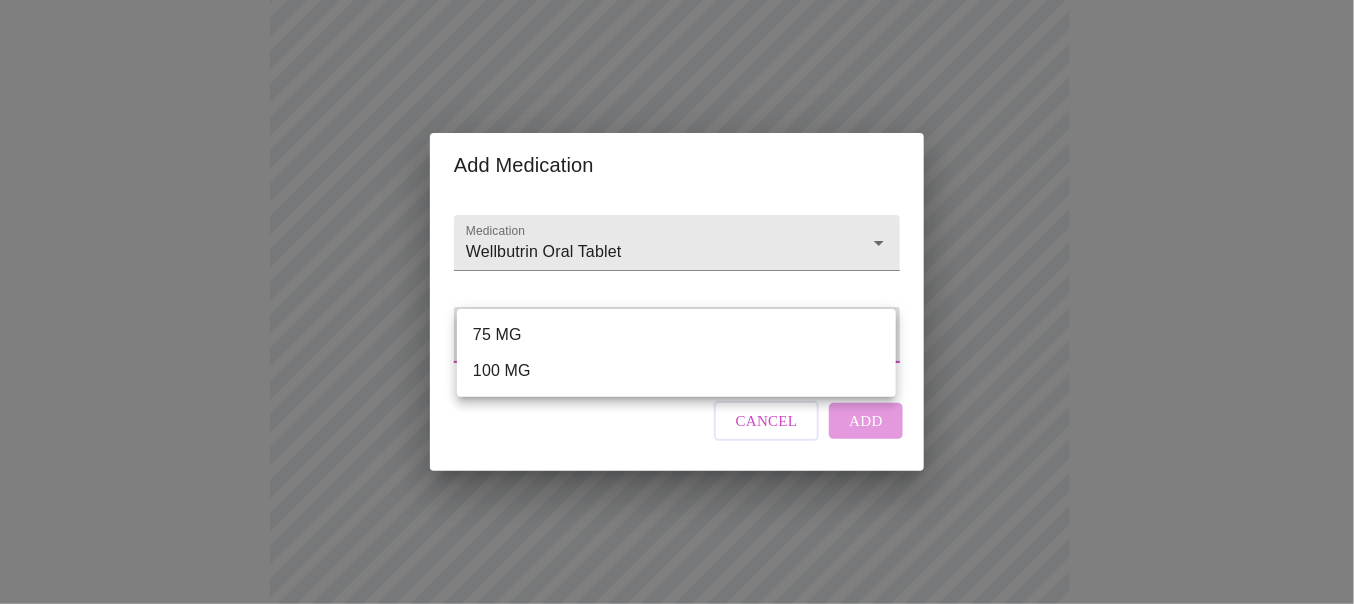 type on "75 MG" 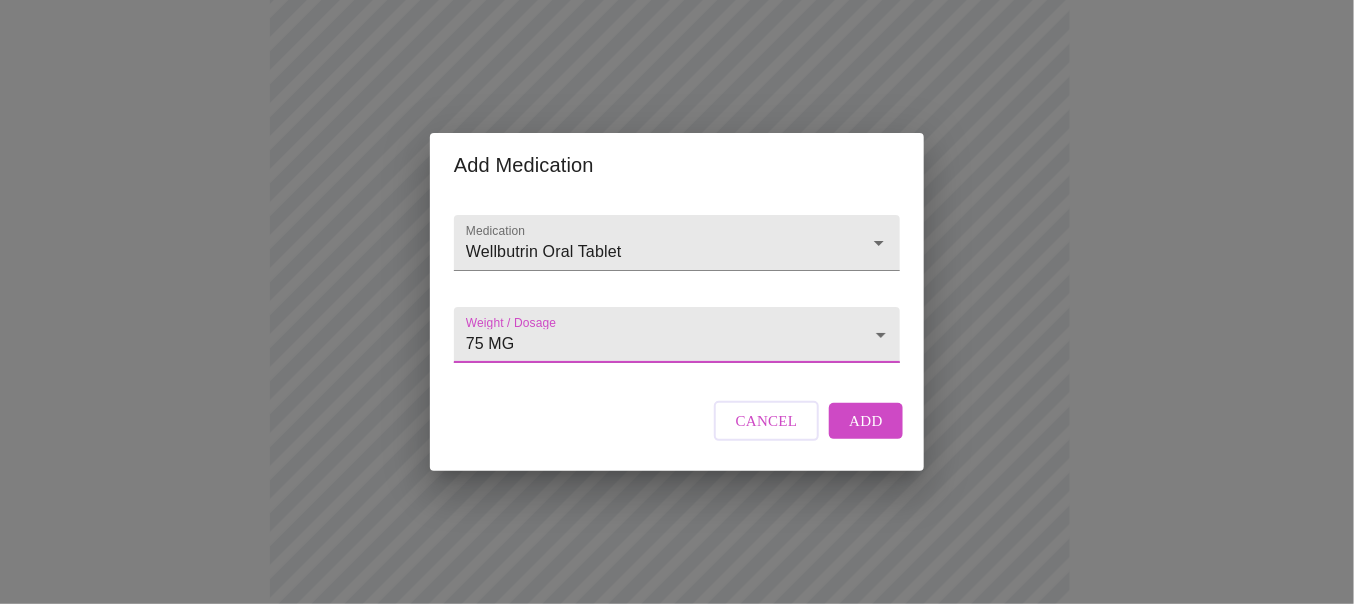 click on "Add" at bounding box center (866, 421) 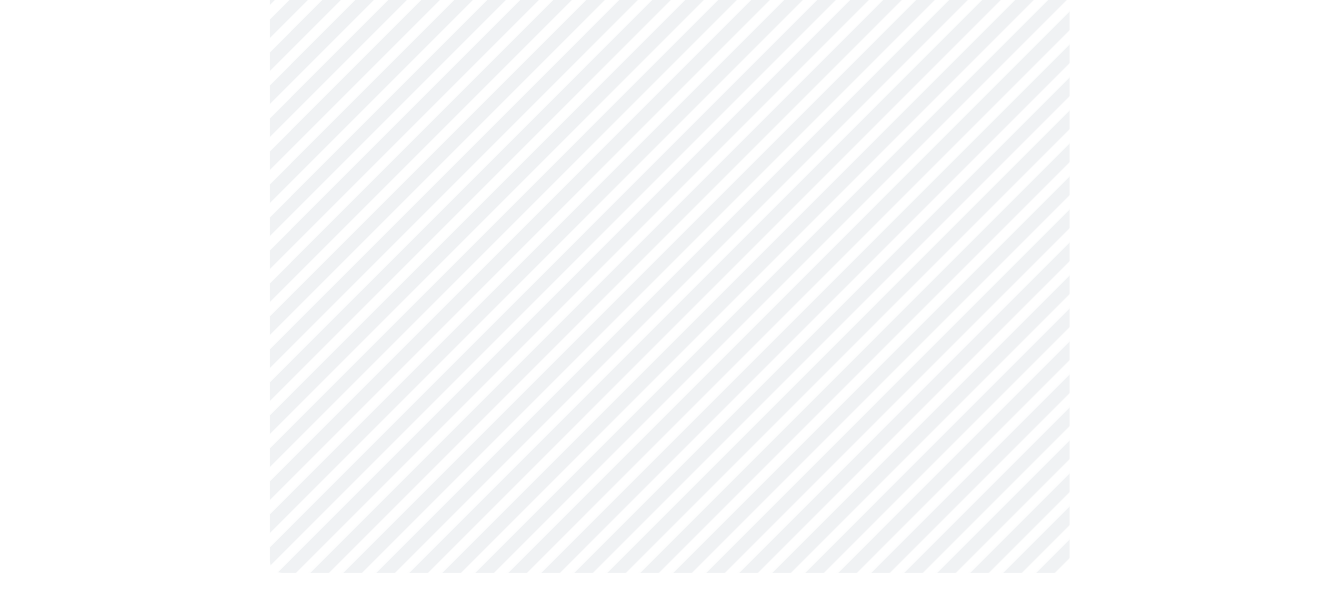 scroll, scrollTop: 1085, scrollLeft: 0, axis: vertical 